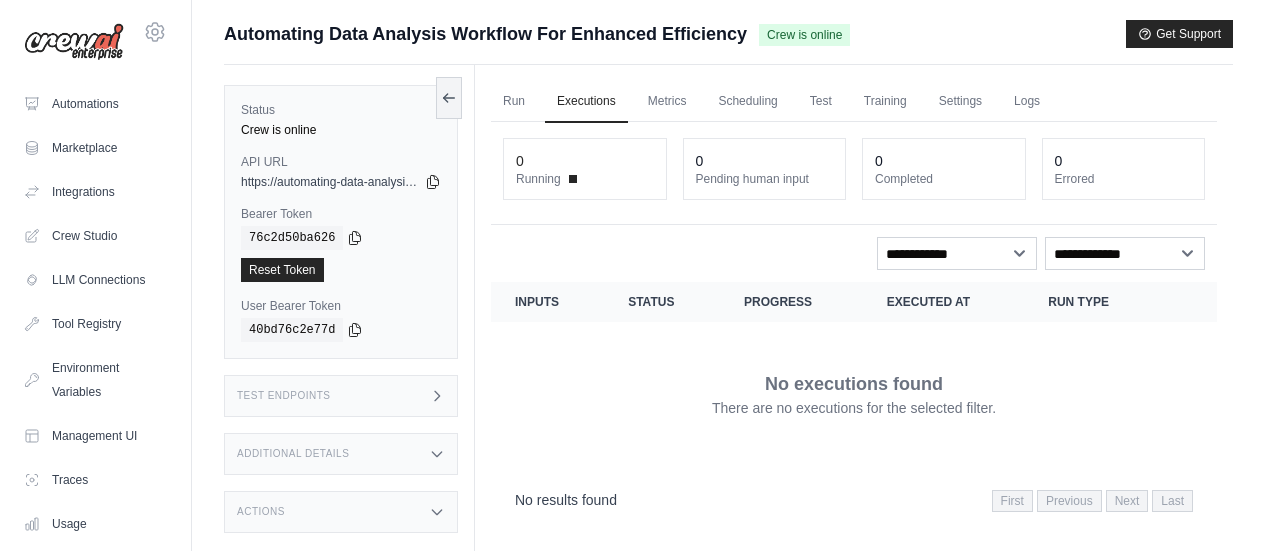 scroll, scrollTop: 84, scrollLeft: 0, axis: vertical 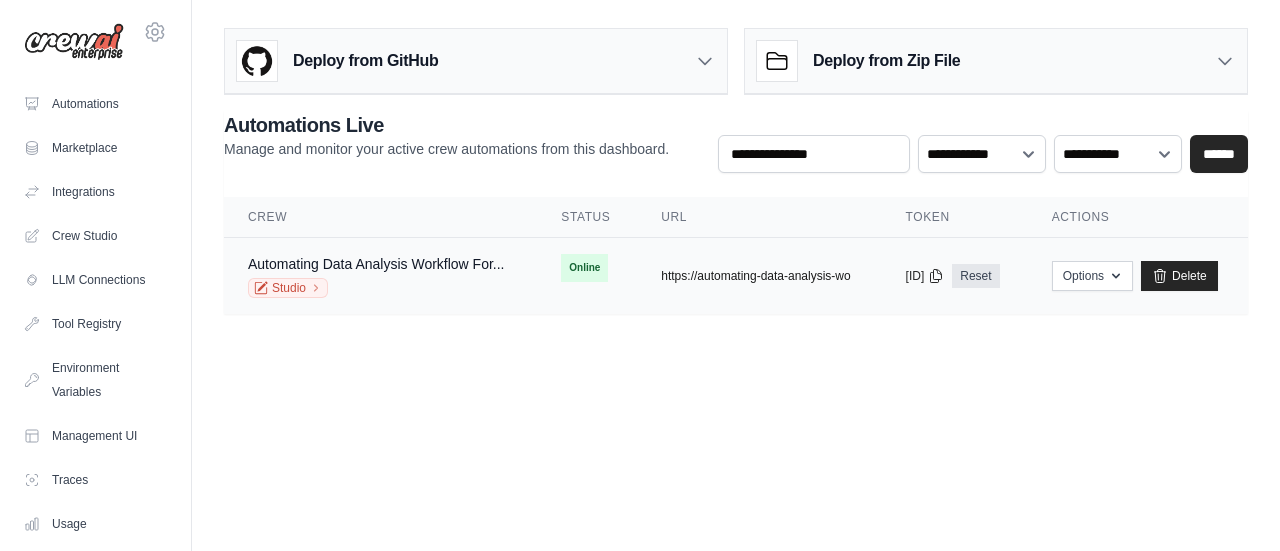 click on "https://automating-data-analysis-wo" at bounding box center (755, 276) 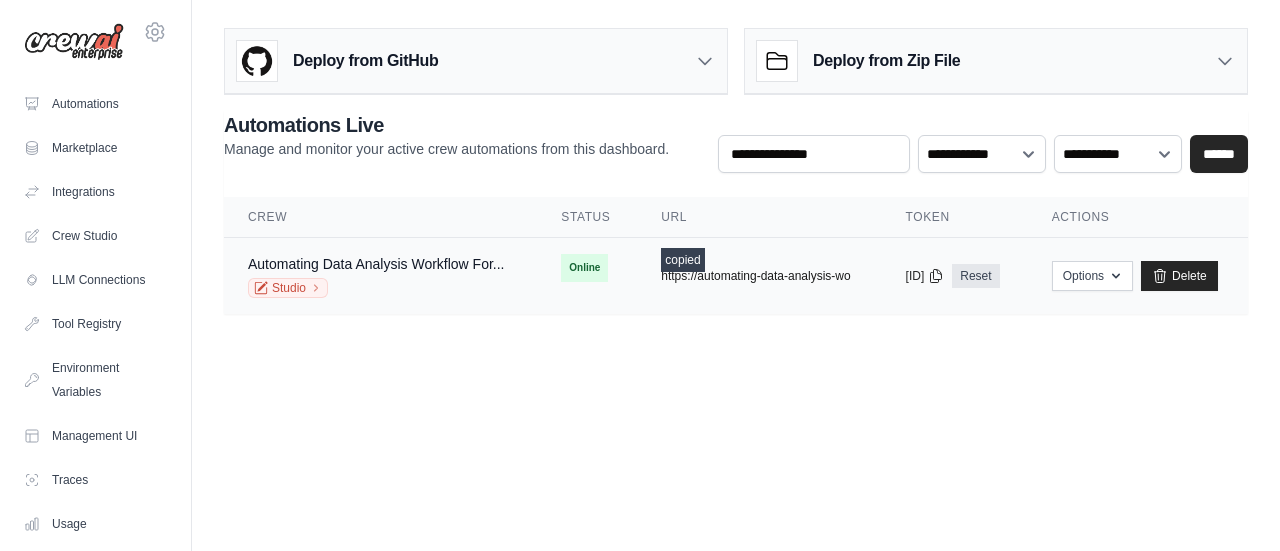 click on "https://automating-data-analysis-wo" at bounding box center [755, 276] 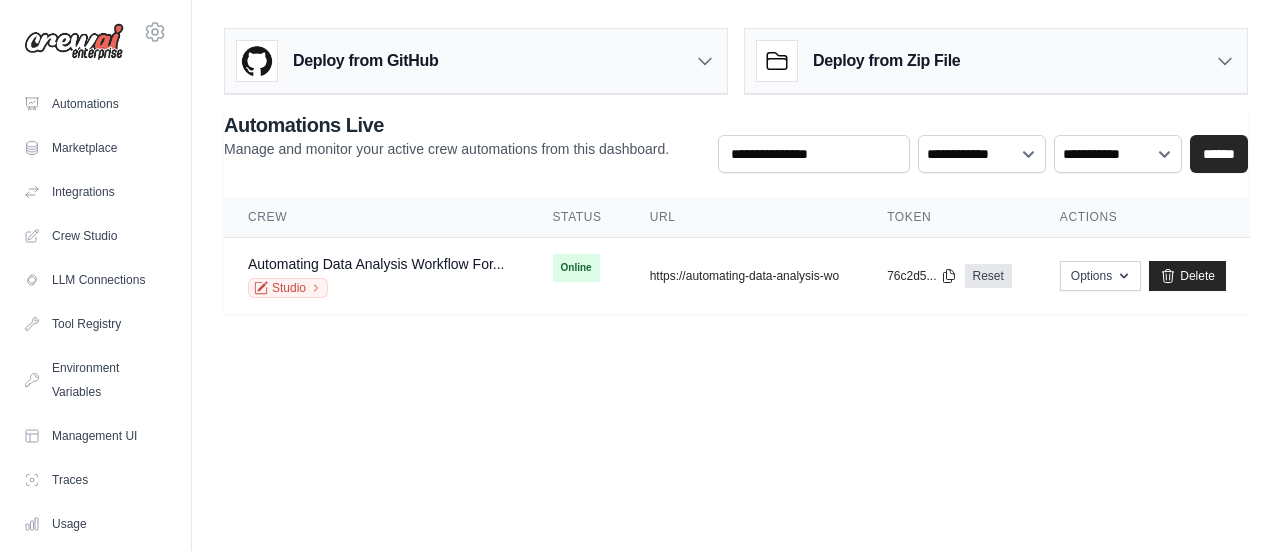 scroll, scrollTop: 0, scrollLeft: 0, axis: both 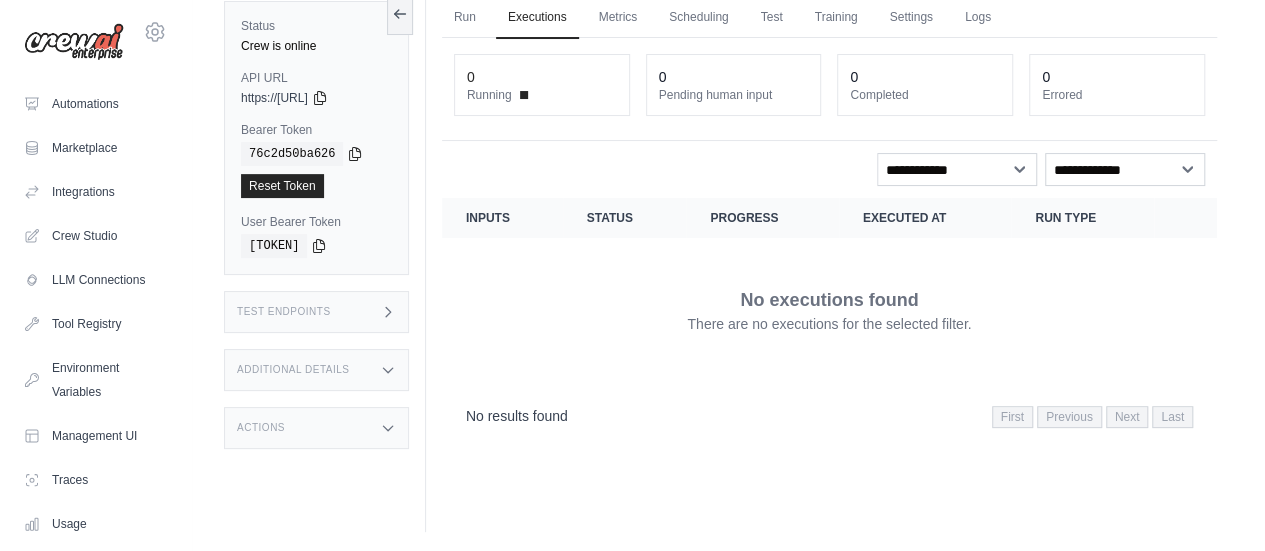 click on "Inputs" at bounding box center (502, 218) 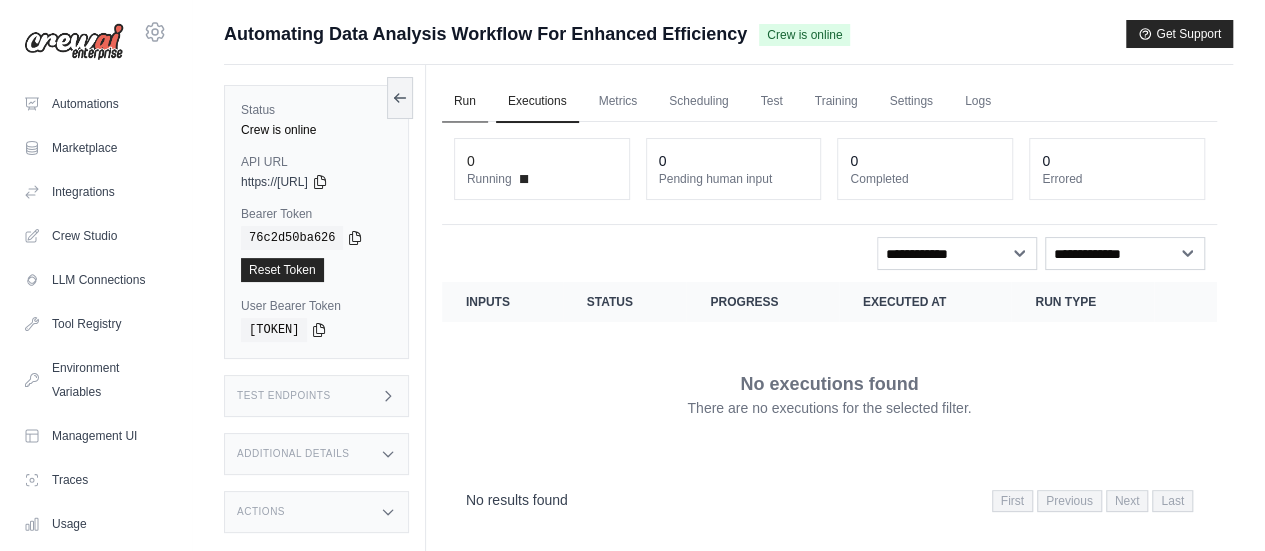 click on "Run" at bounding box center [465, 102] 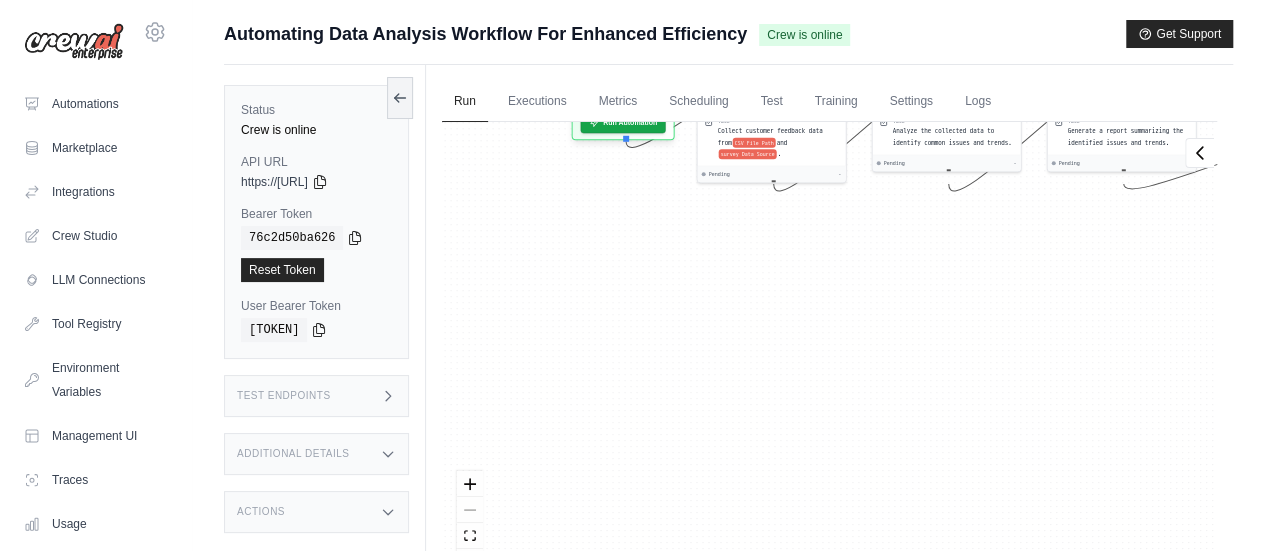 drag, startPoint x: 796, startPoint y: 464, endPoint x: 927, endPoint y: 255, distance: 246.66171 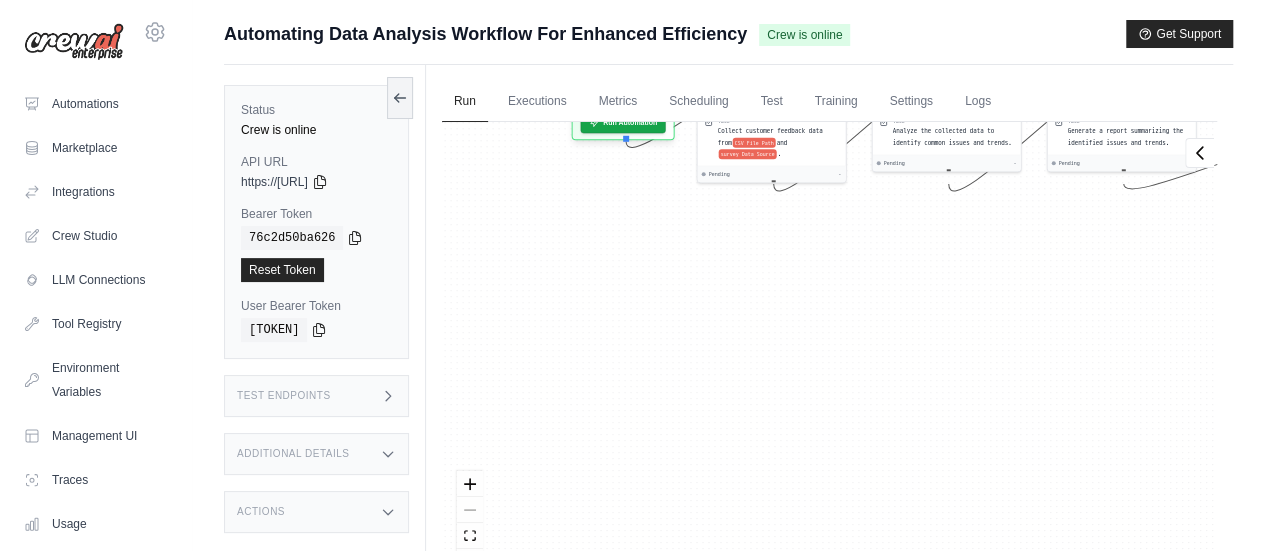click on "Agent Data Collection Specialist Task Collect customer feedback data from  CSV File Path  and  survey Data Source . Pending - Agent Trend Analysis Expert Task Analyze the collected data to identify common issues and trends. Pending - Agent Report Generation Specialist Task Generate a report summarizing the identified issues and trends. Pending - Inputs Run Automation Output Status:  Waiting No Result Yet" at bounding box center [829, 356] 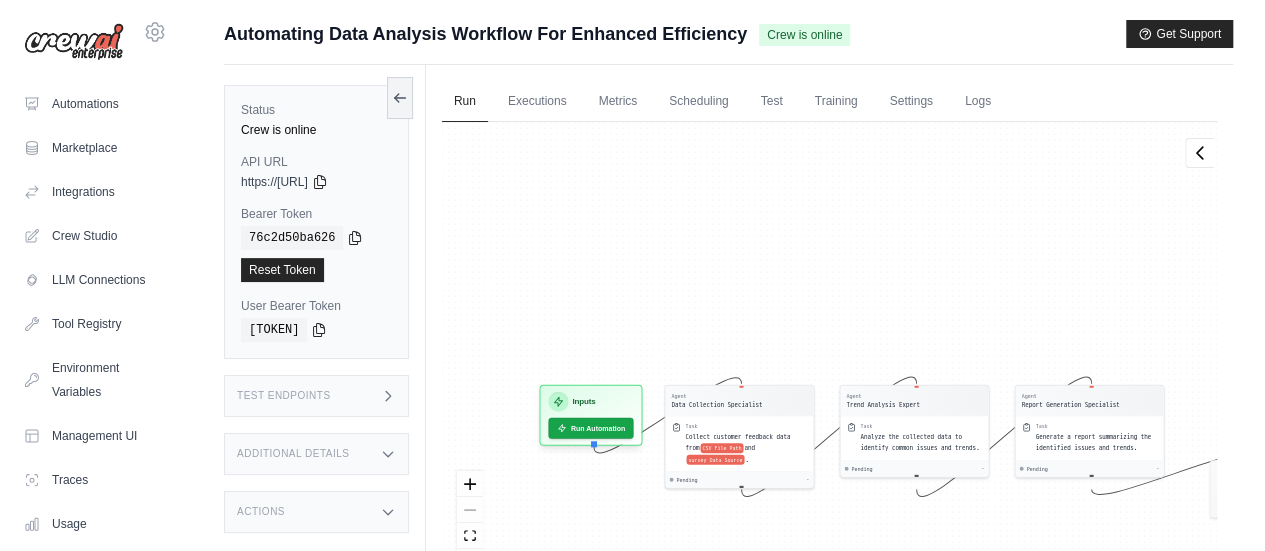 drag, startPoint x: 661, startPoint y: 210, endPoint x: 642, endPoint y: 553, distance: 343.52585 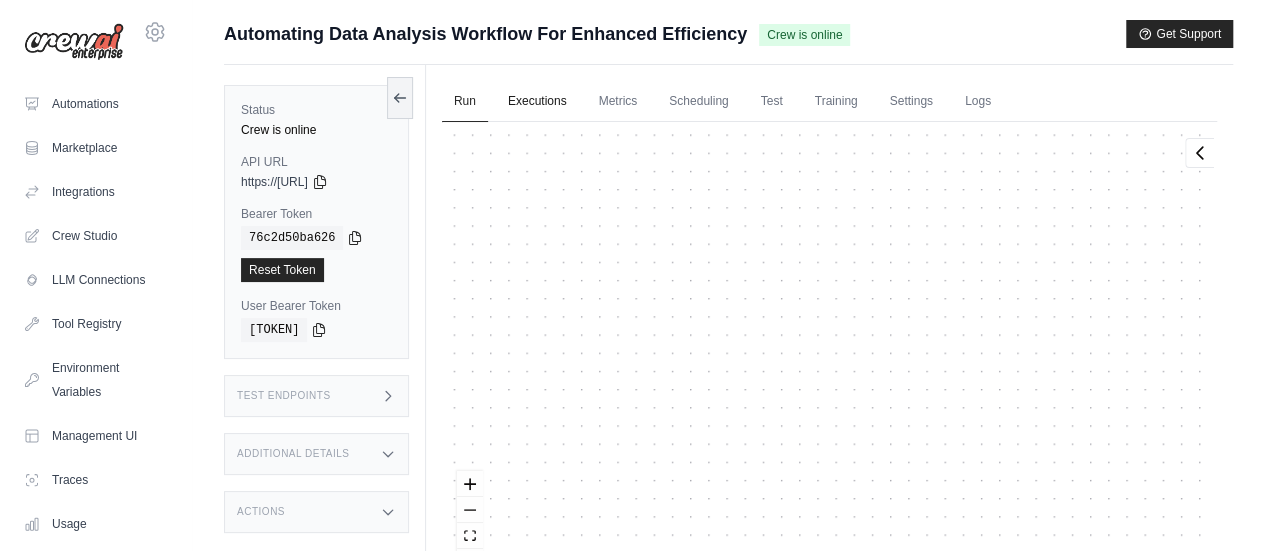 click on "Executions" at bounding box center [537, 102] 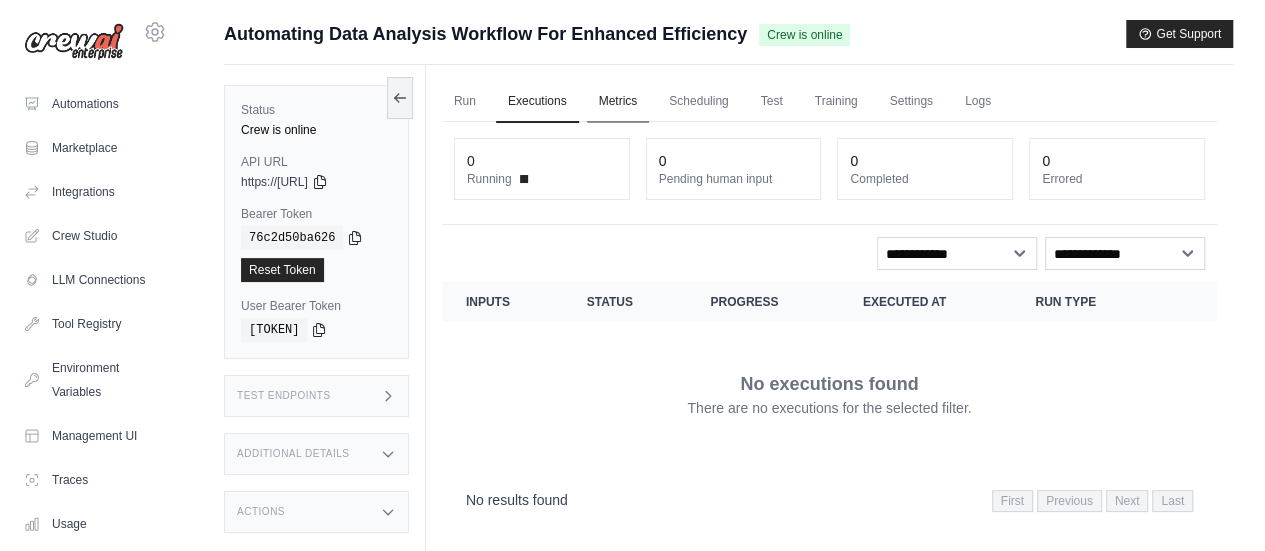 click on "Metrics" at bounding box center (618, 102) 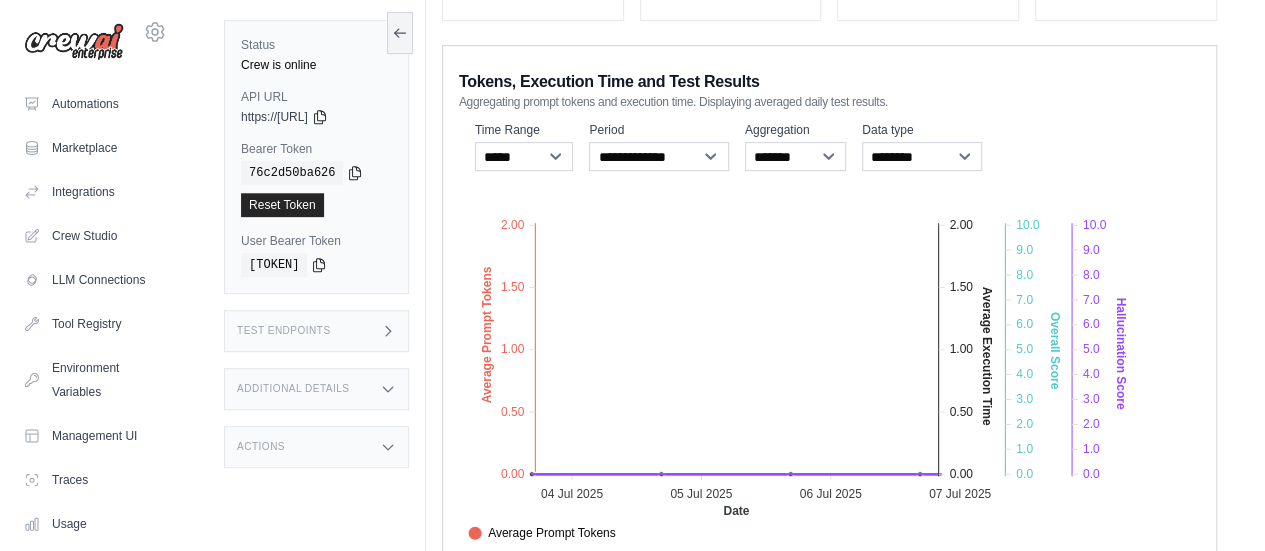 scroll, scrollTop: 56, scrollLeft: 0, axis: vertical 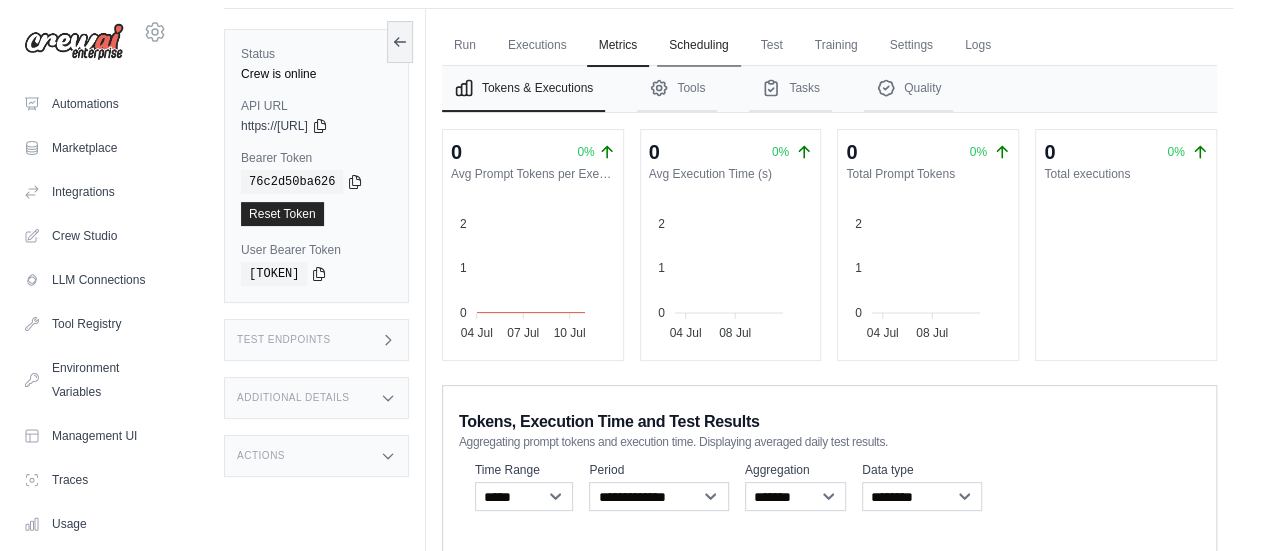 click on "Scheduling" at bounding box center (698, 46) 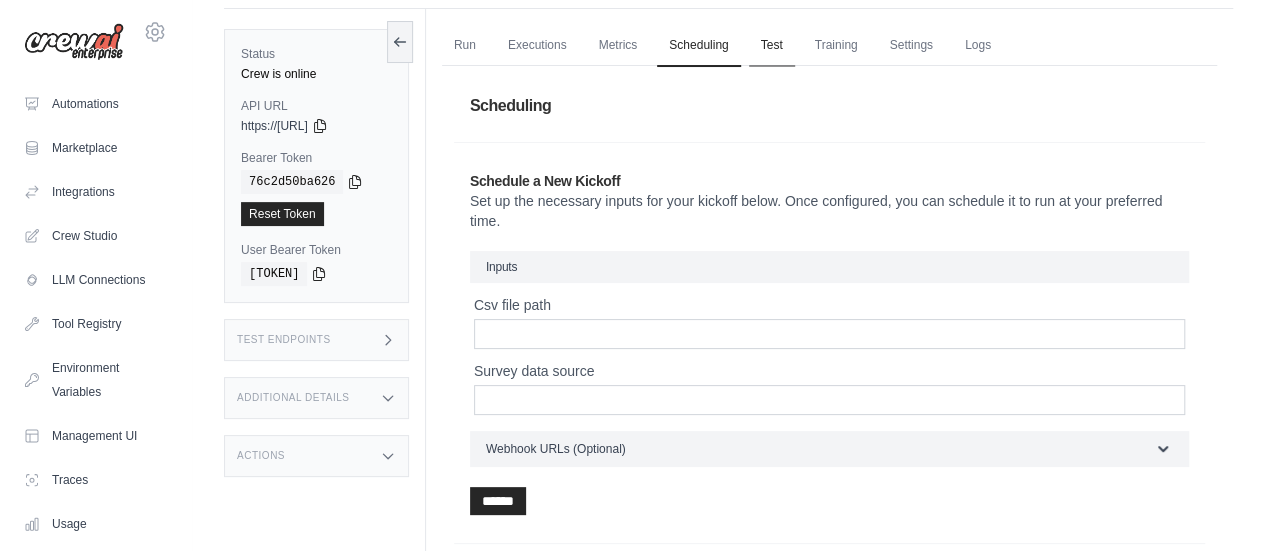 click on "Test" at bounding box center (772, 46) 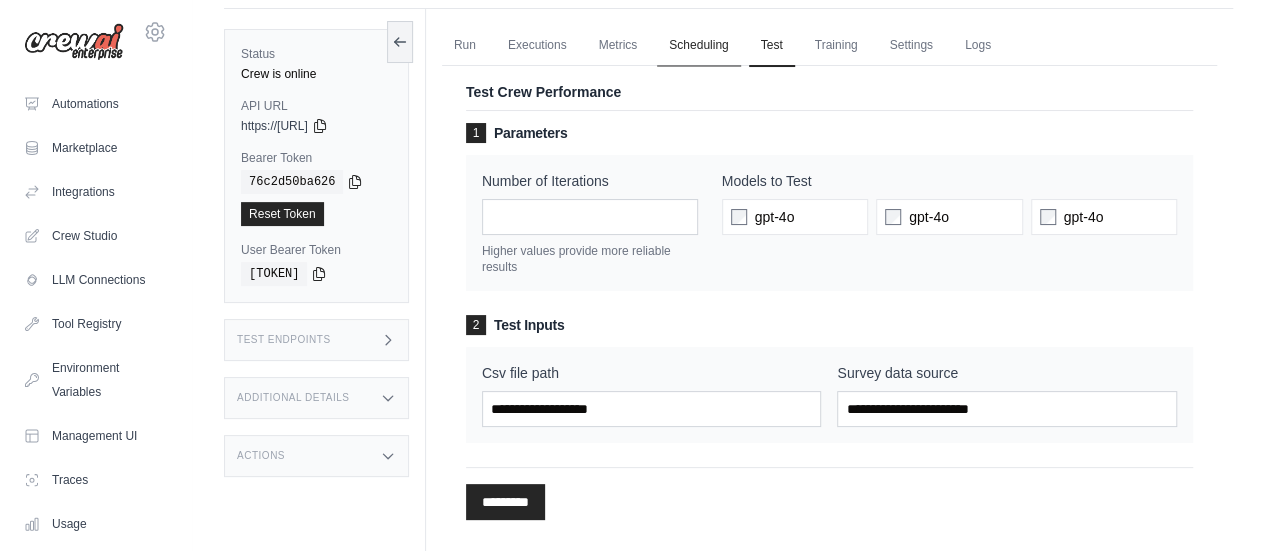 click on "Scheduling" at bounding box center (698, 46) 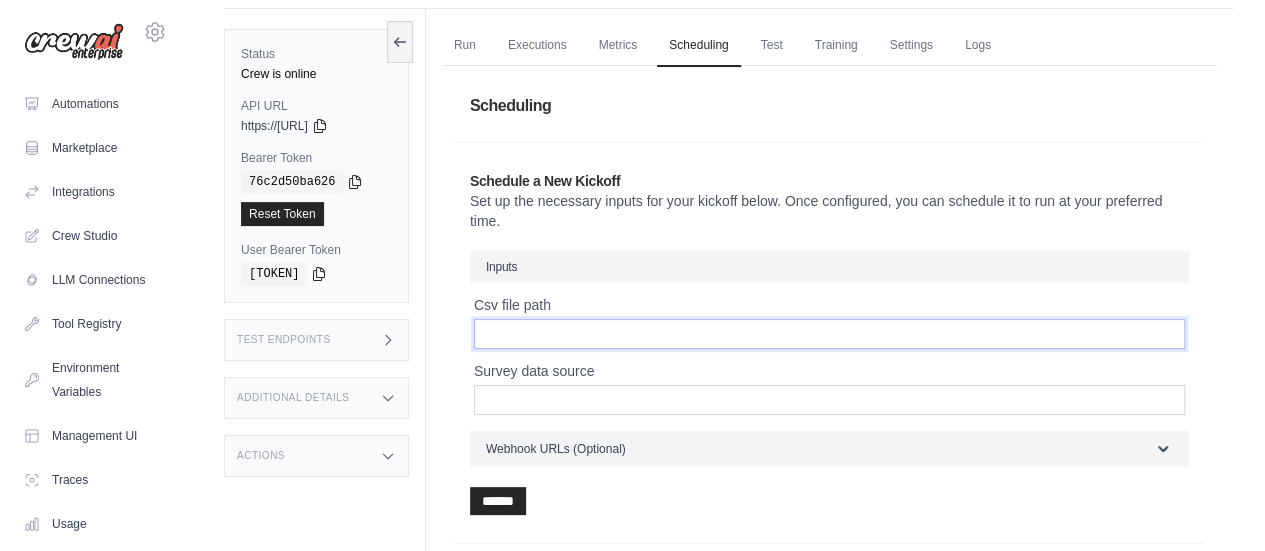 click on "Csv file path" at bounding box center (829, 334) 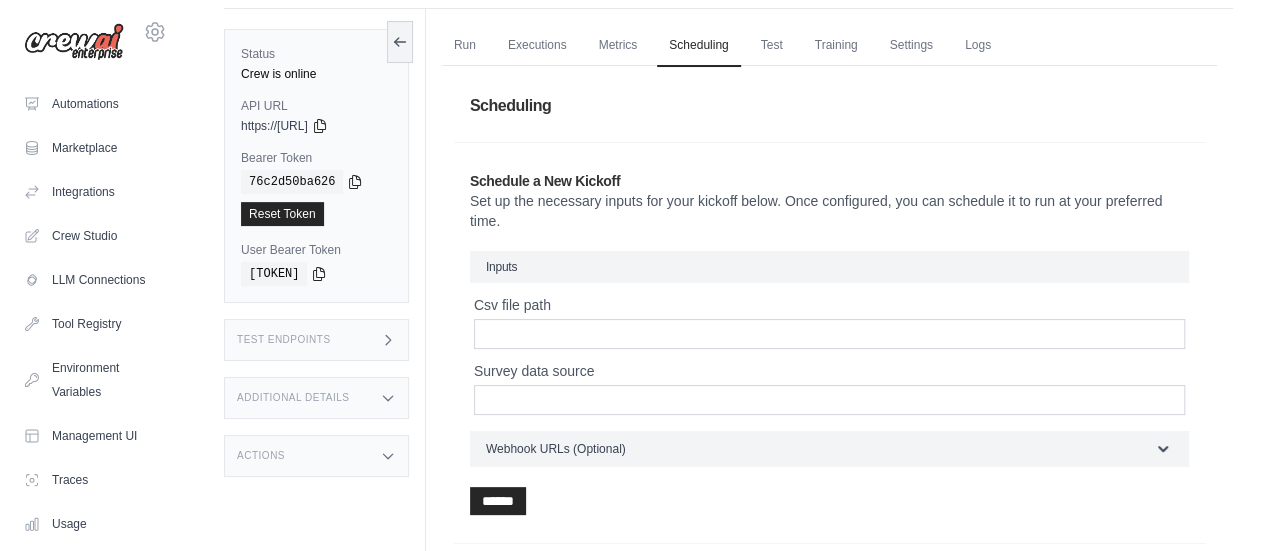 click on "Inputs" at bounding box center (829, 267) 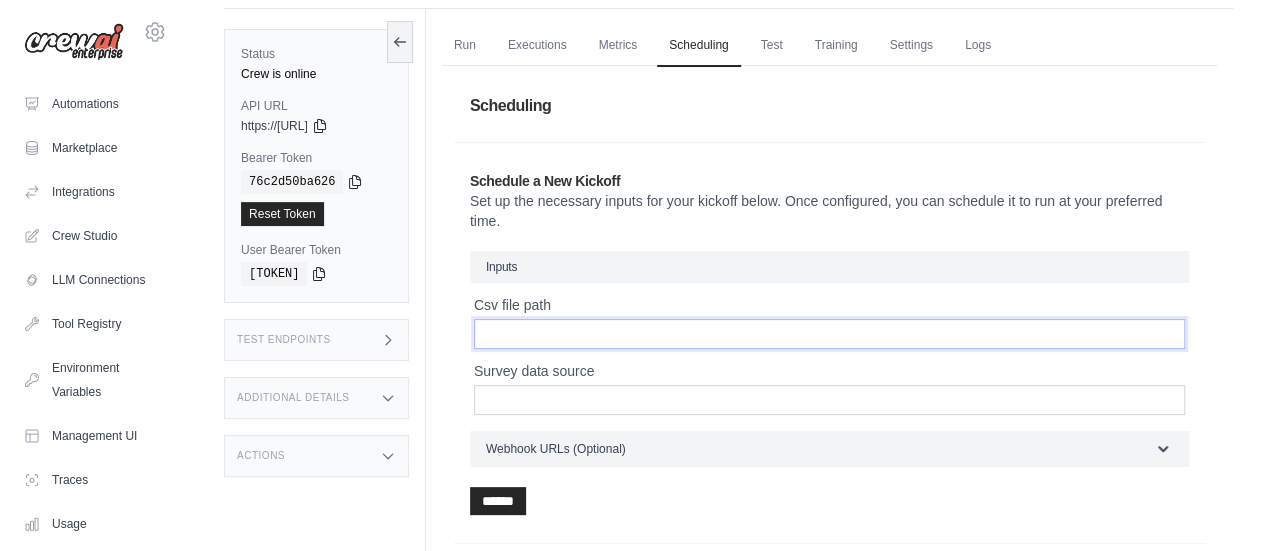 click on "Csv file path" at bounding box center (829, 334) 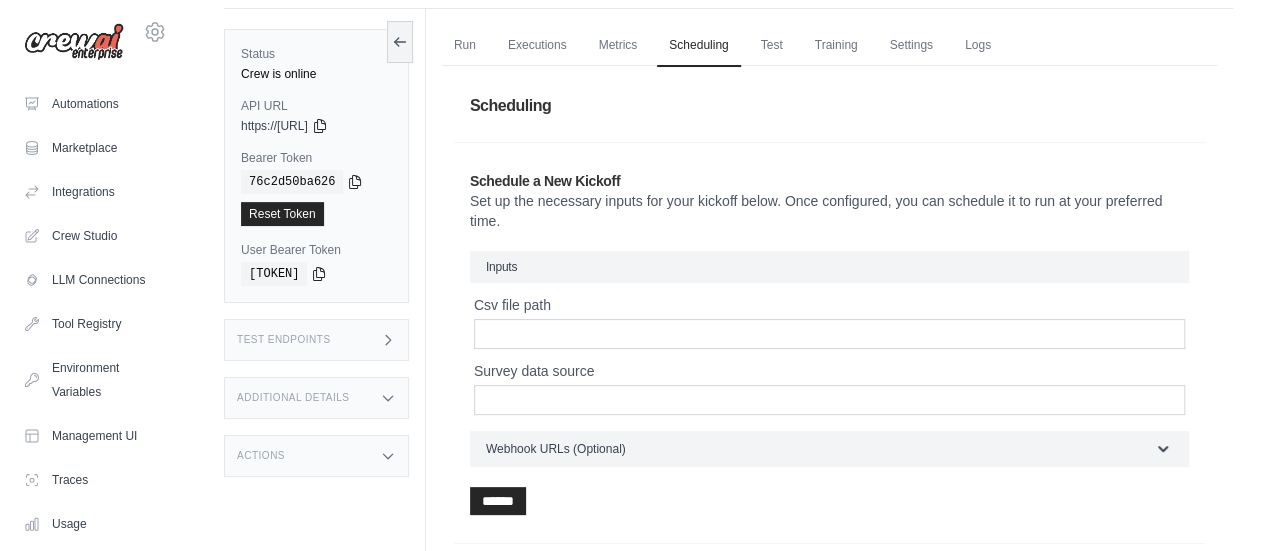 click on "Inputs
Csv file path
Survey data source
Webhook URLs (Optional)
Step Webhook URL
Task Webhook URL
Crew Webhook URL" at bounding box center [829, 359] 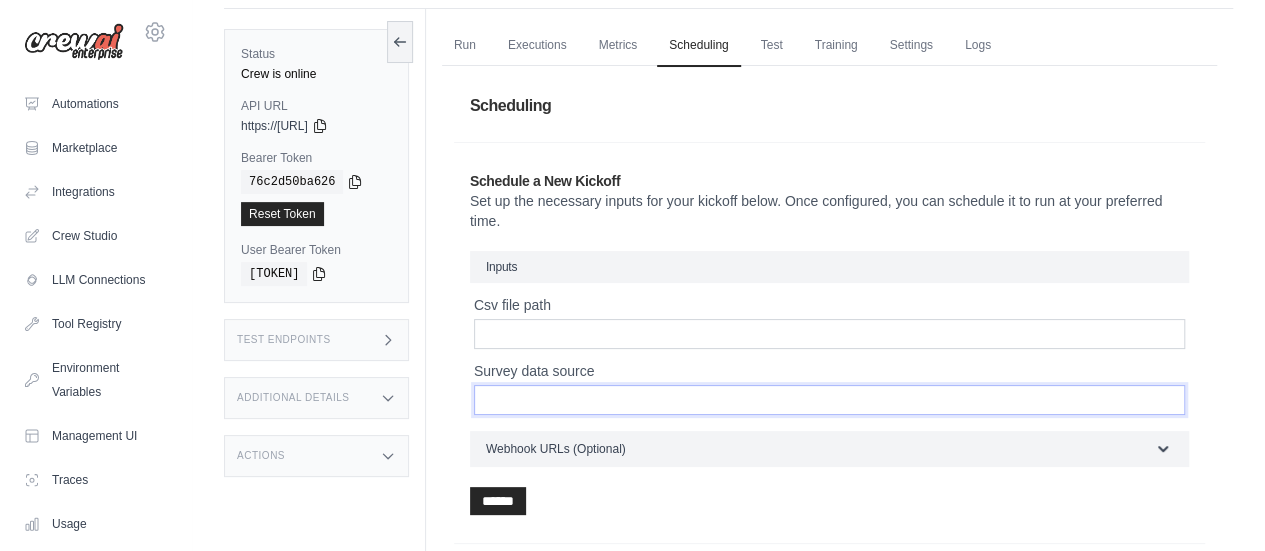 click on "Survey data source" at bounding box center [829, 400] 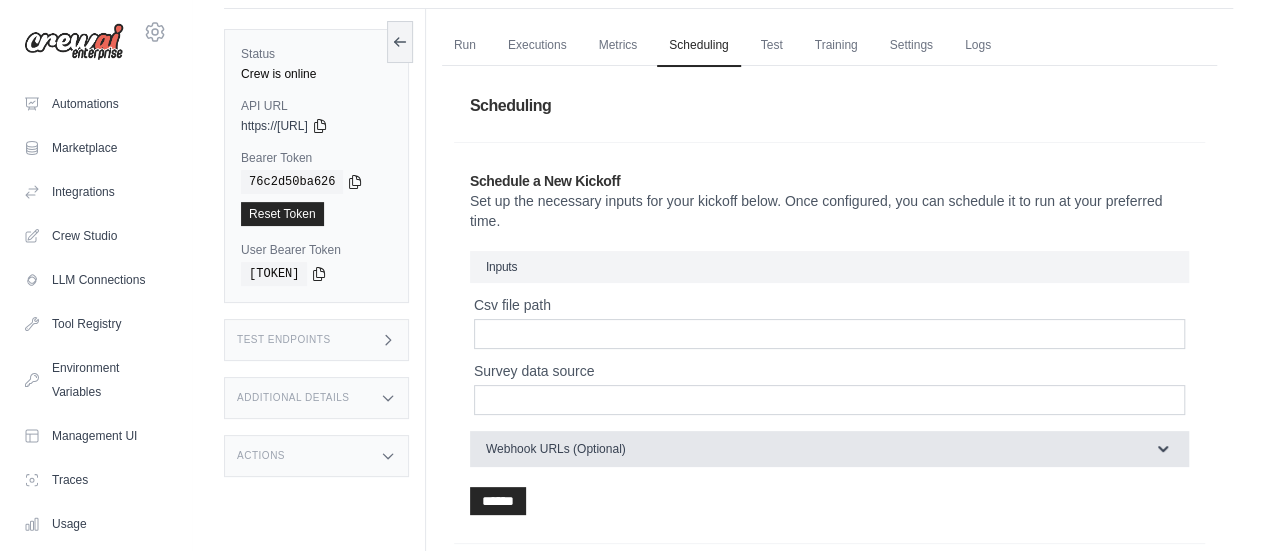 click on "Webhook URLs (Optional)" at bounding box center [829, 449] 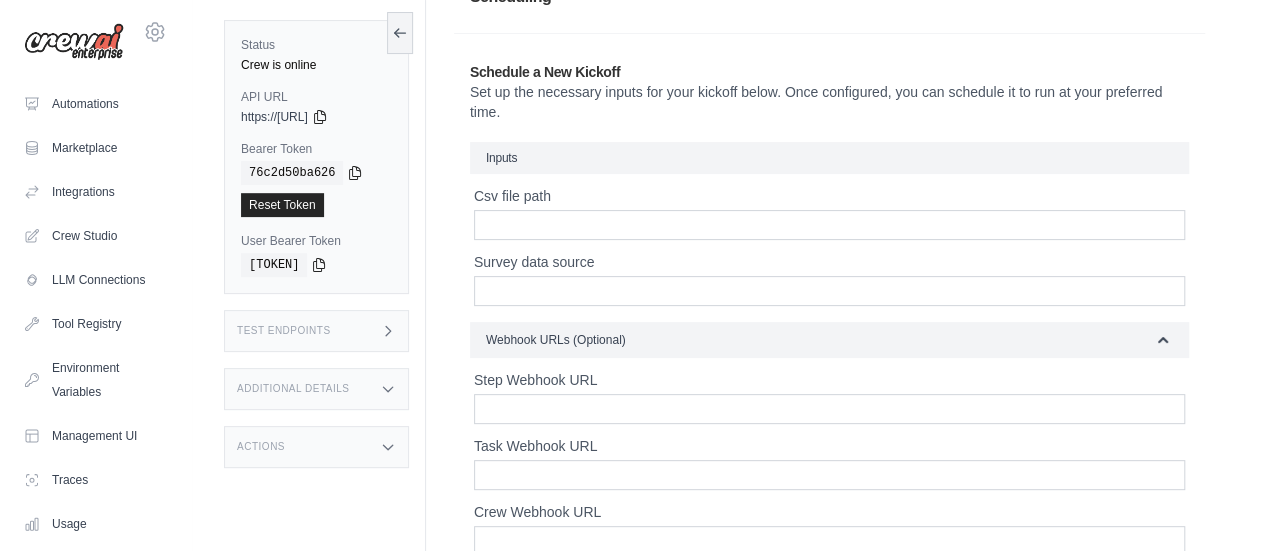 scroll, scrollTop: 56, scrollLeft: 0, axis: vertical 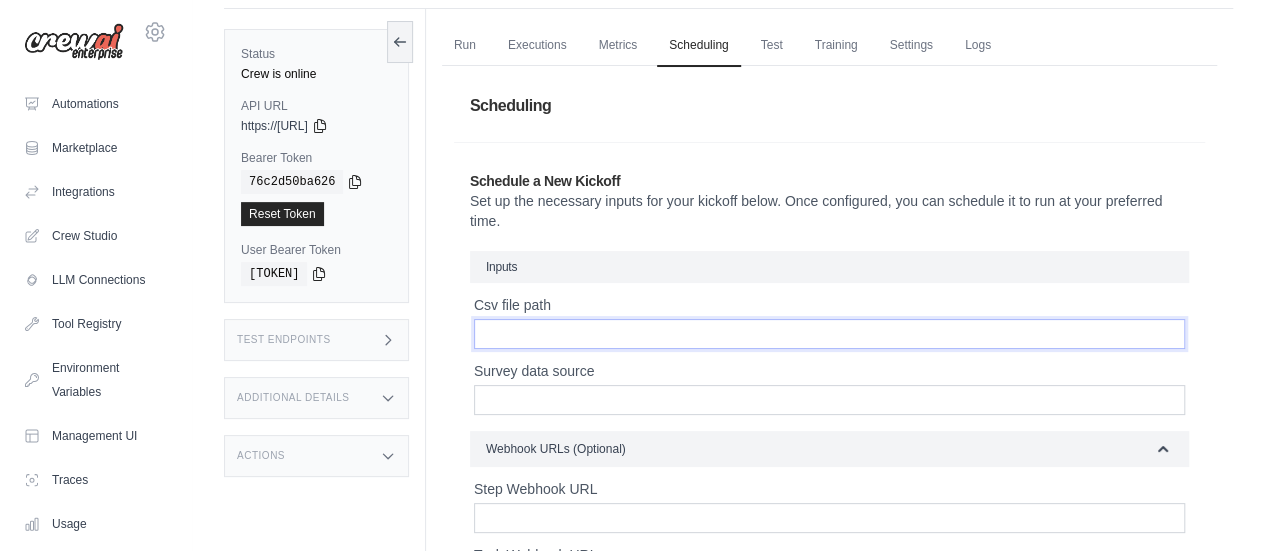 click on "Csv file path" at bounding box center (829, 334) 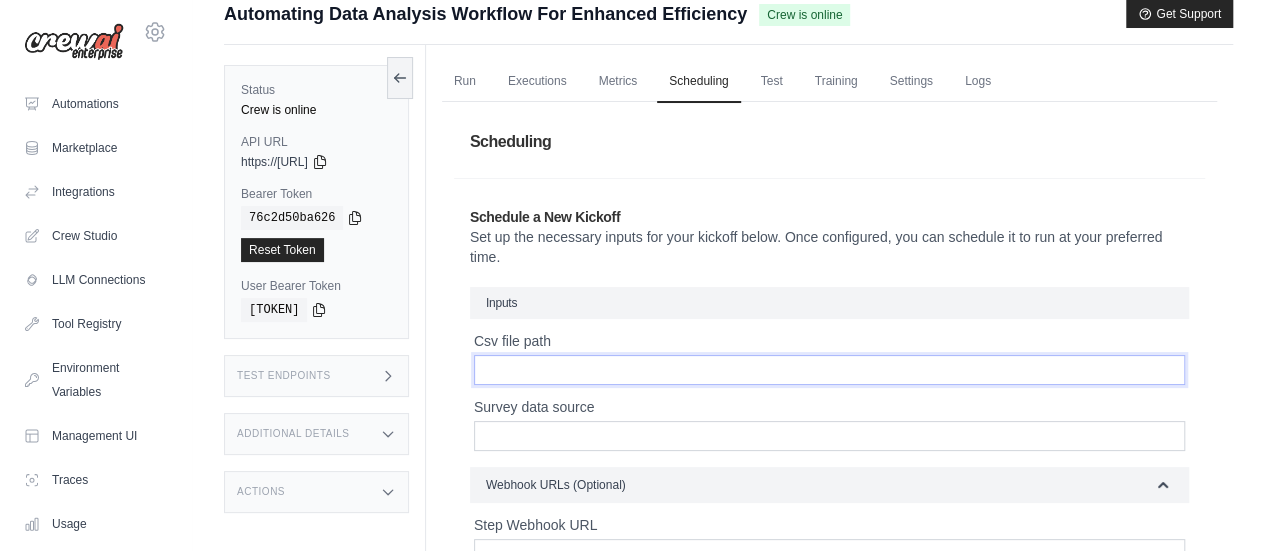 scroll, scrollTop: 0, scrollLeft: 0, axis: both 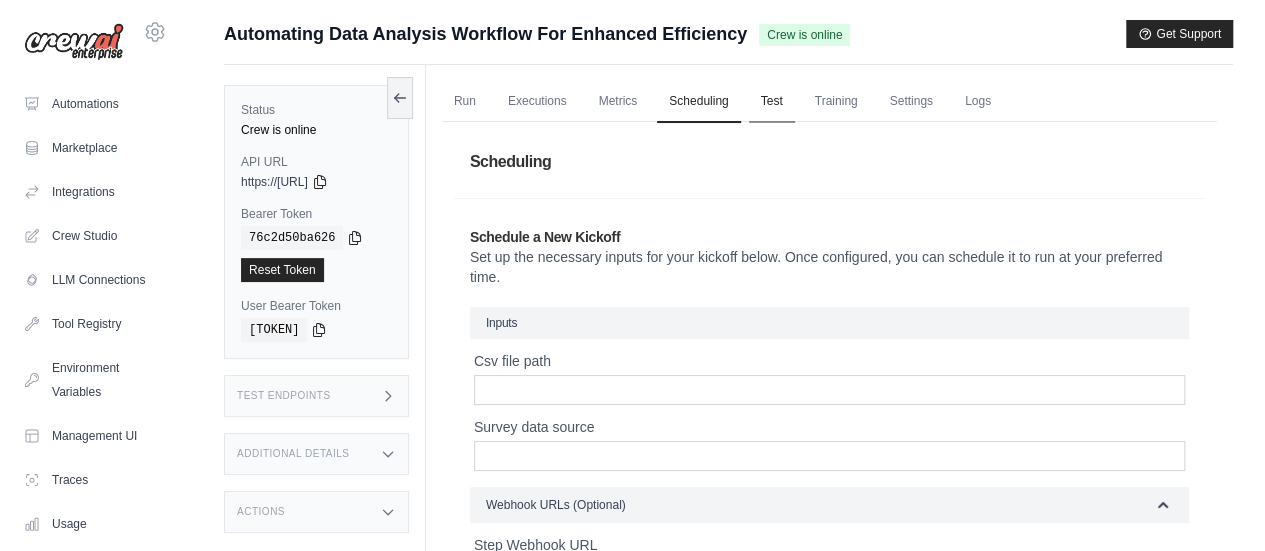 click on "Test" at bounding box center (772, 102) 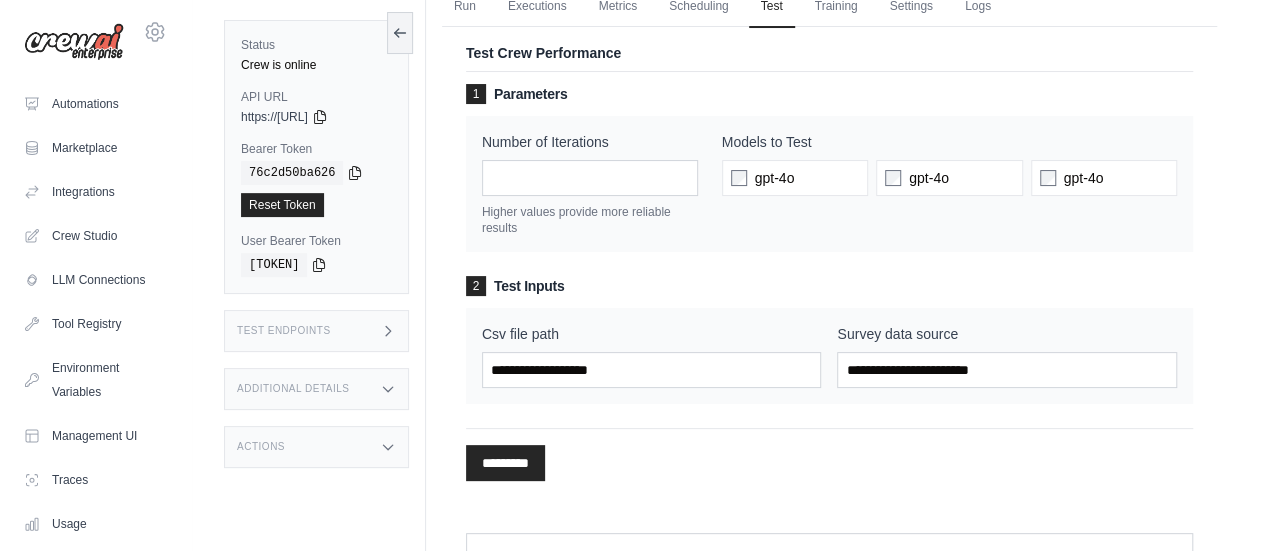 scroll, scrollTop: 200, scrollLeft: 0, axis: vertical 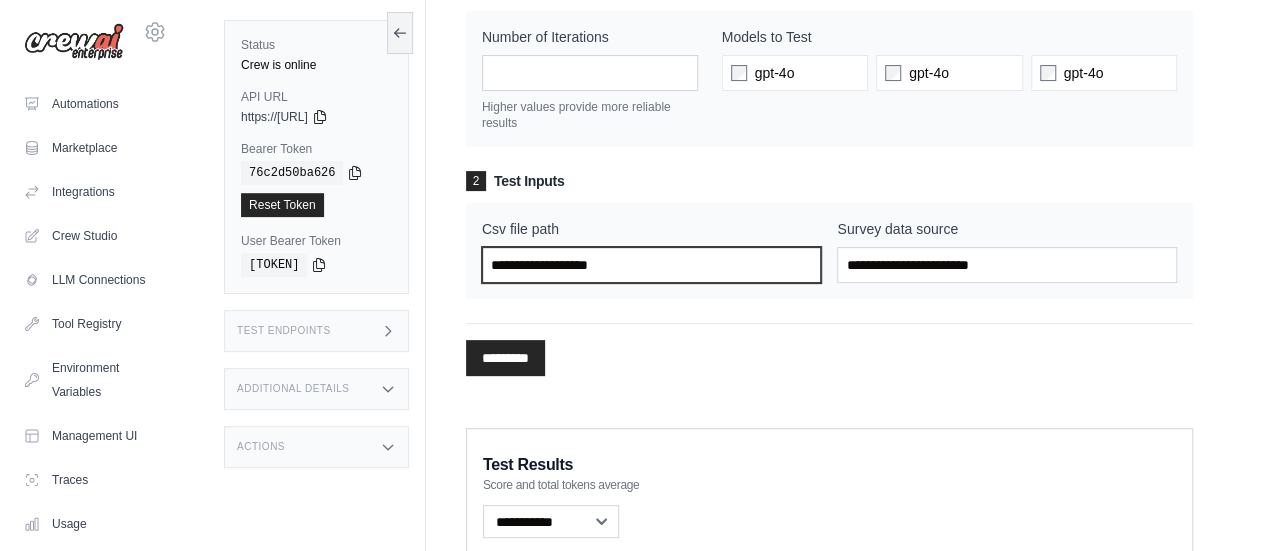 click on "Csv file path" at bounding box center (652, 265) 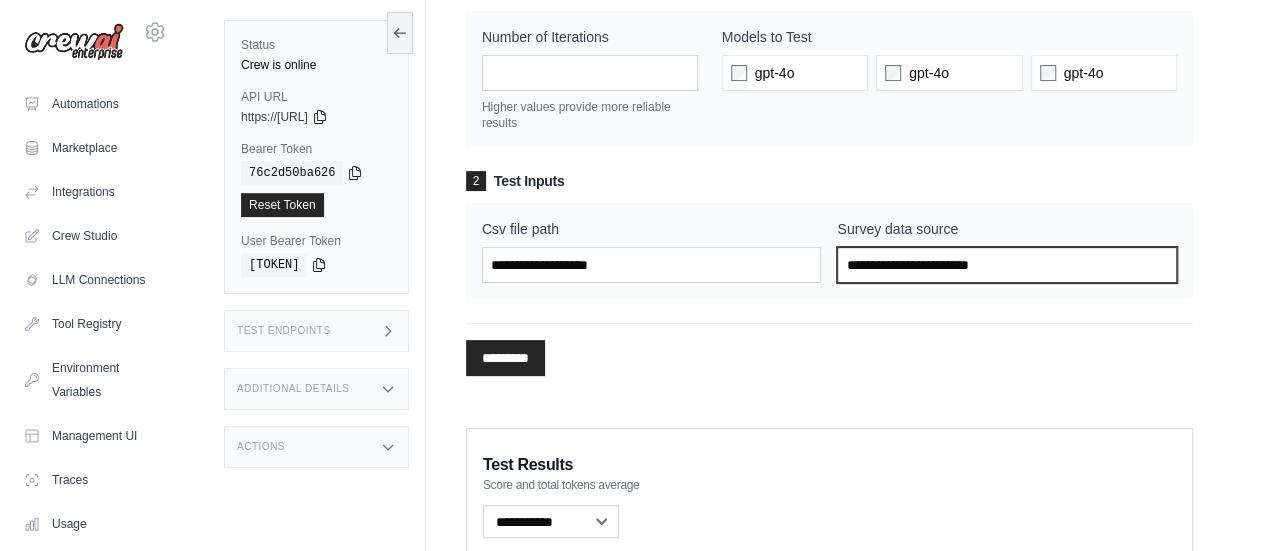 click on "Survey data source" at bounding box center [1007, 265] 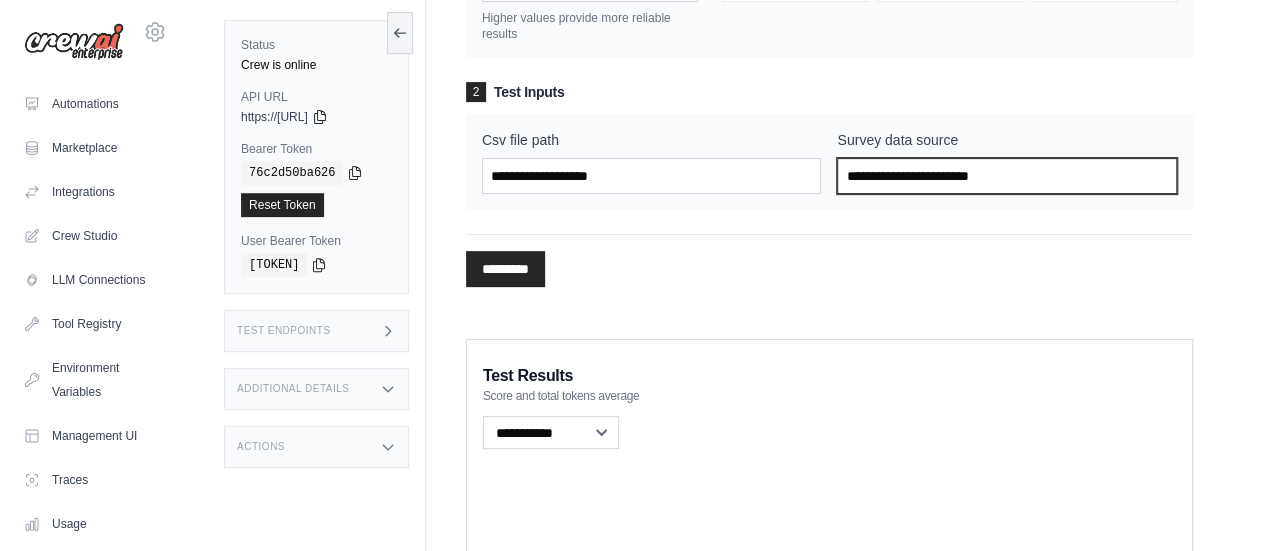 scroll, scrollTop: 400, scrollLeft: 0, axis: vertical 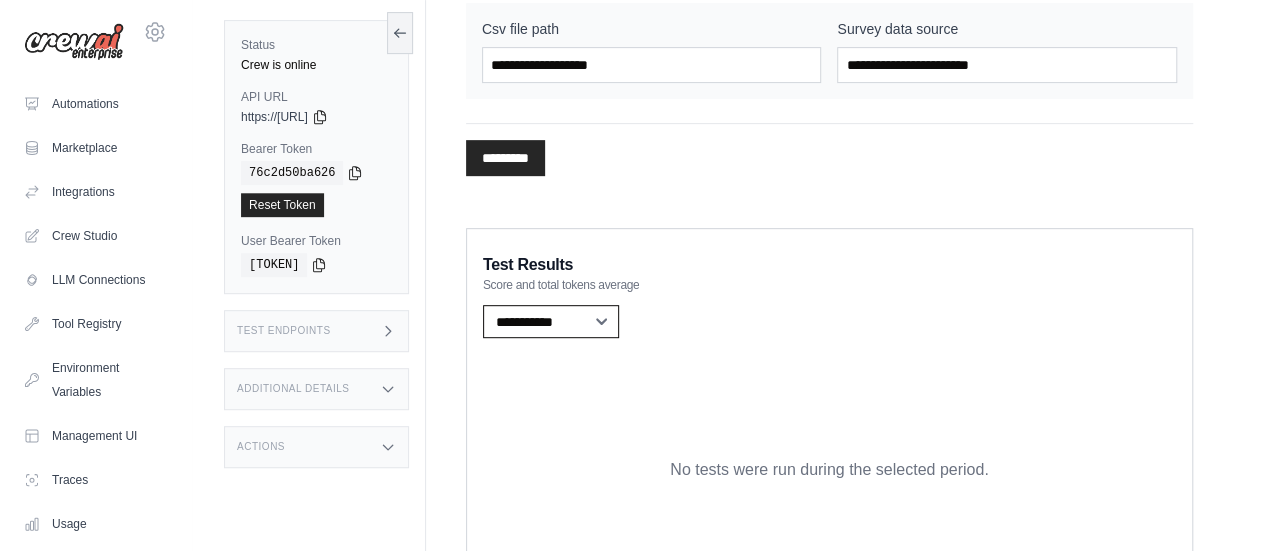 click on "**********" at bounding box center (551, 321) 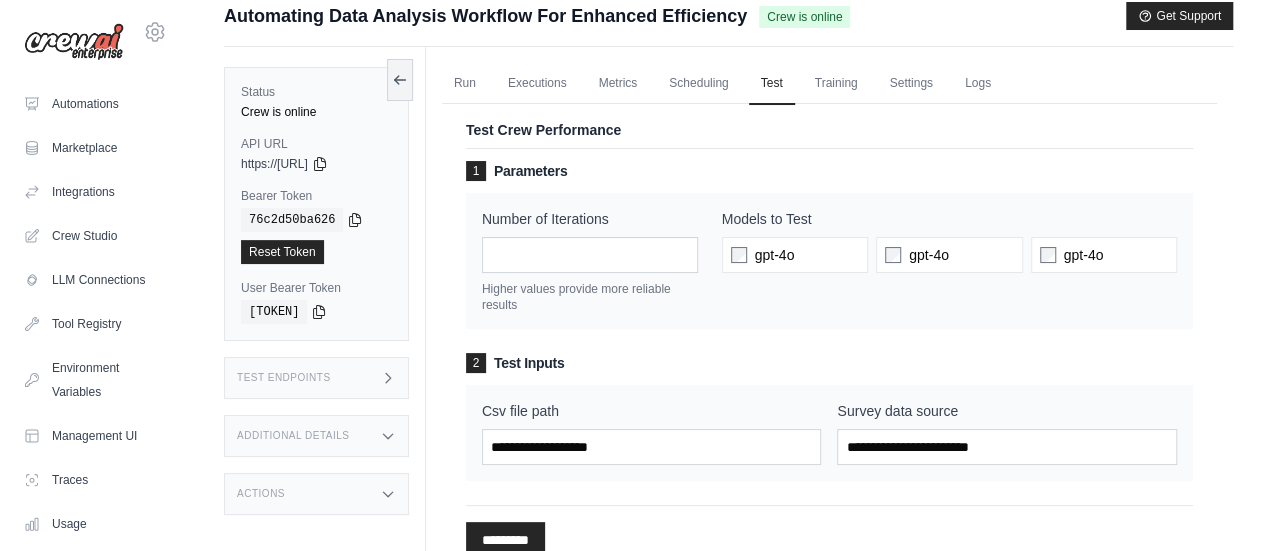 scroll, scrollTop: 0, scrollLeft: 0, axis: both 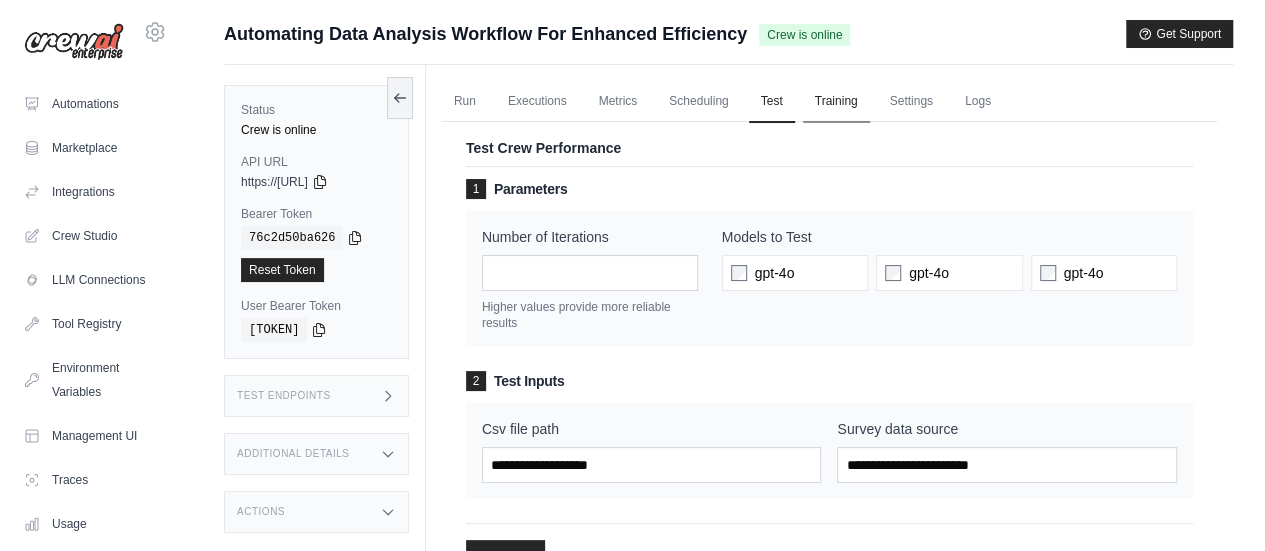 click on "Training" at bounding box center (836, 102) 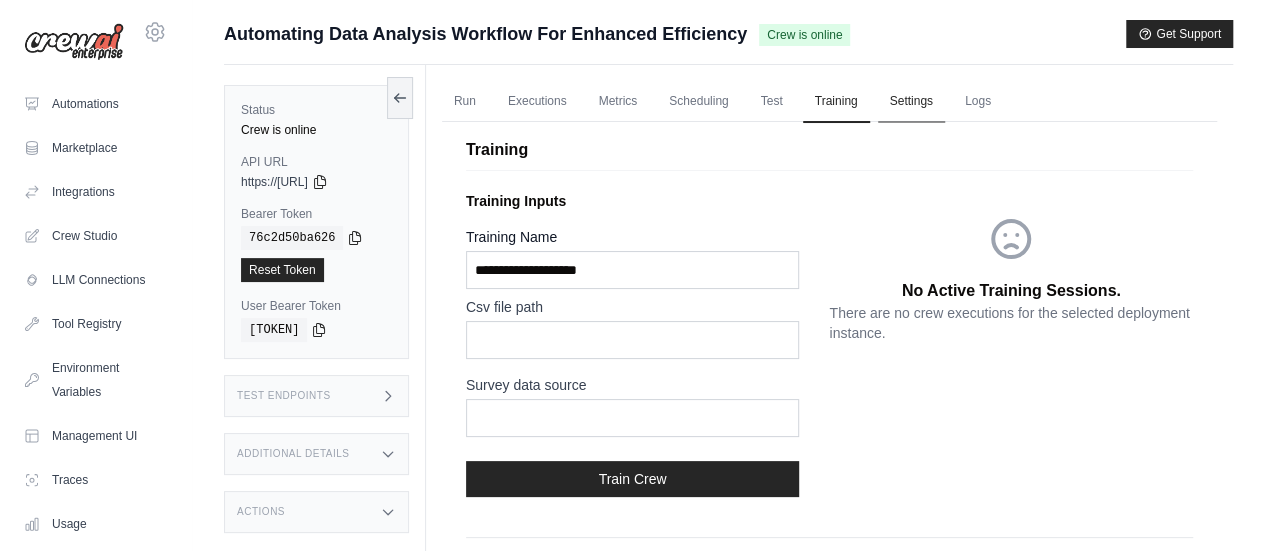 click on "Settings" at bounding box center (911, 102) 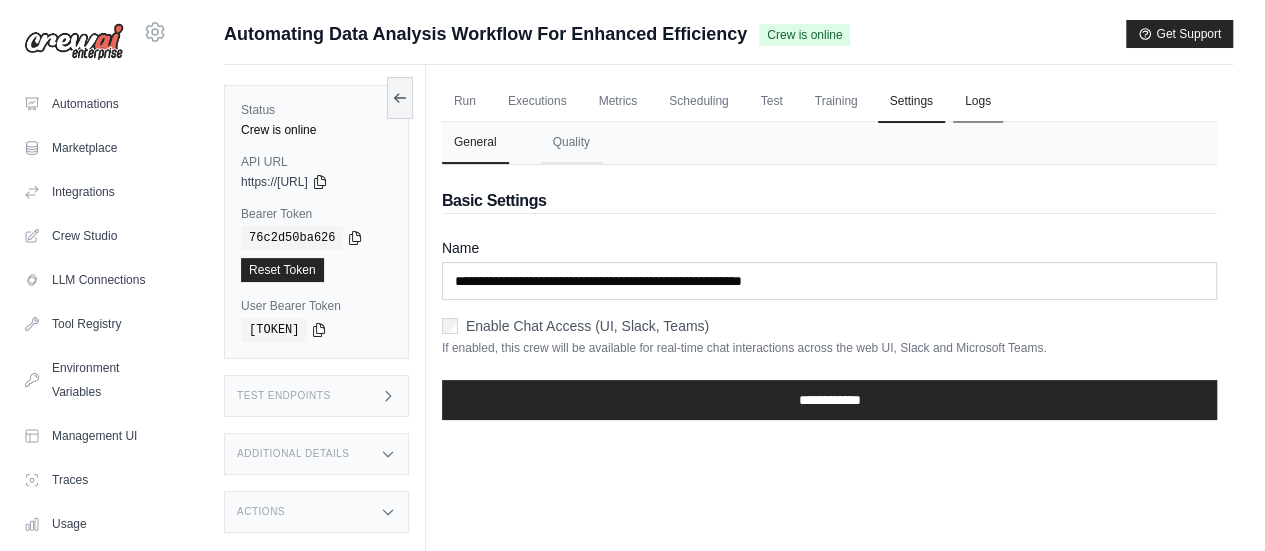 click on "Logs" at bounding box center [978, 102] 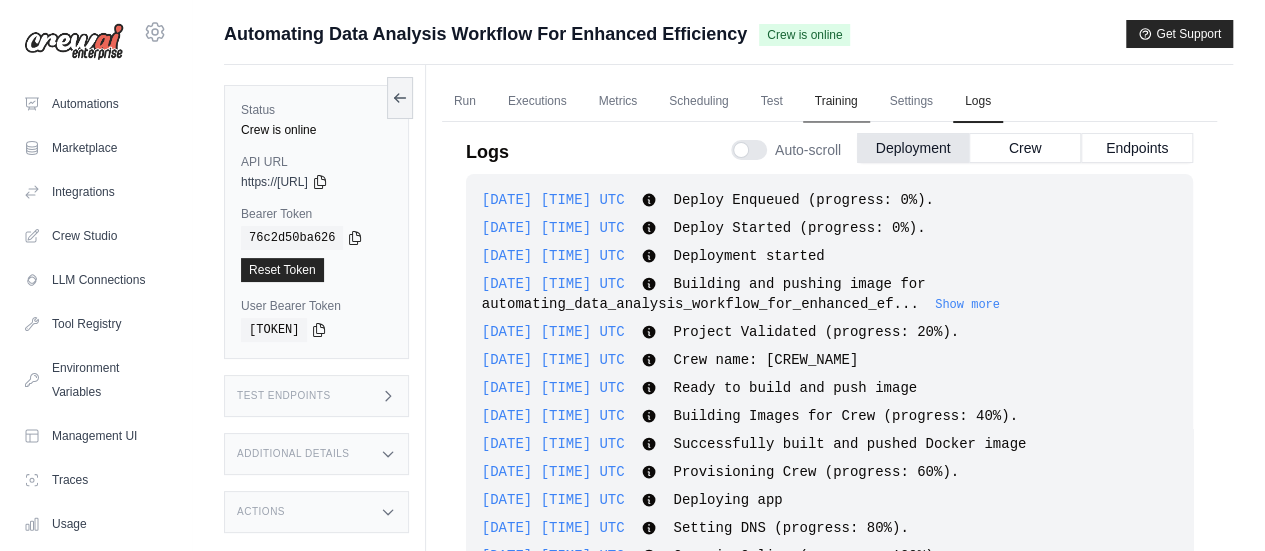 scroll, scrollTop: 39, scrollLeft: 0, axis: vertical 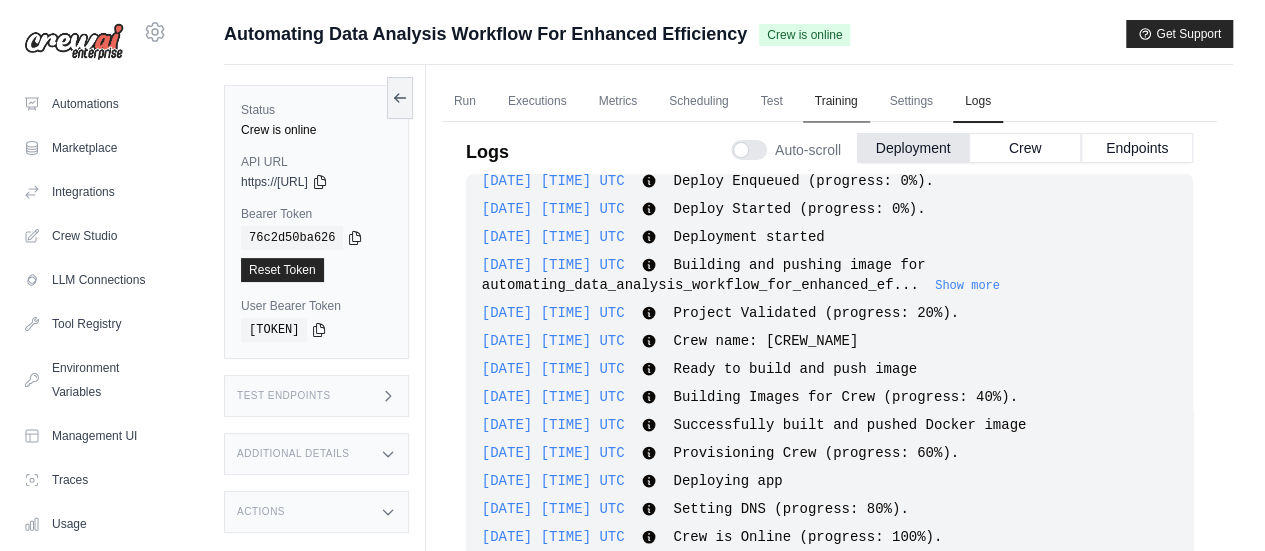 click on "Training" at bounding box center [836, 102] 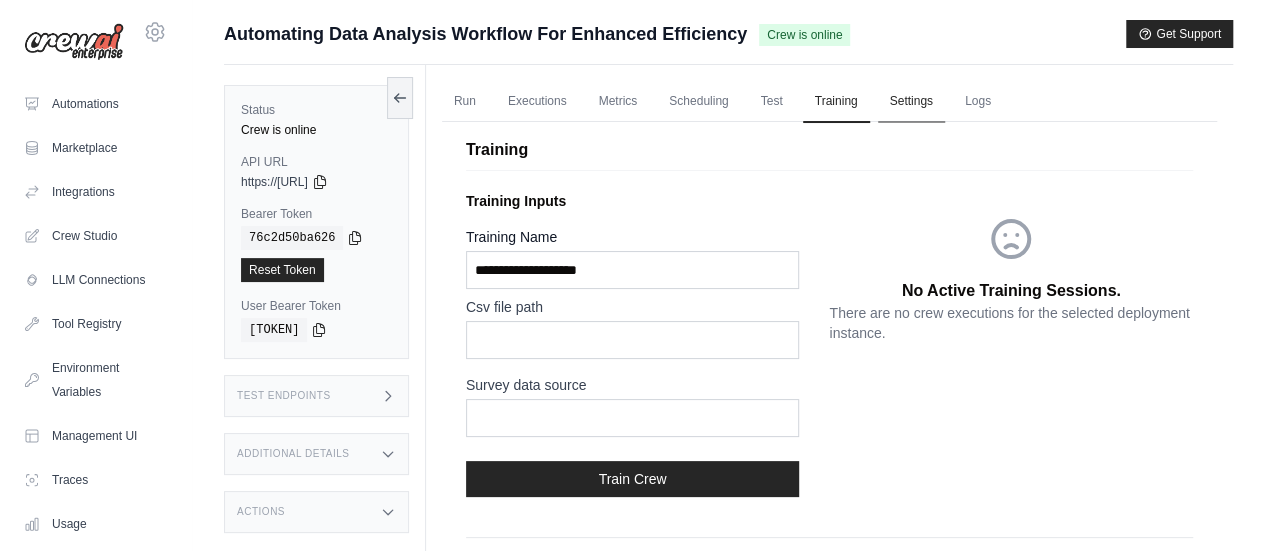 click on "Settings" at bounding box center [911, 102] 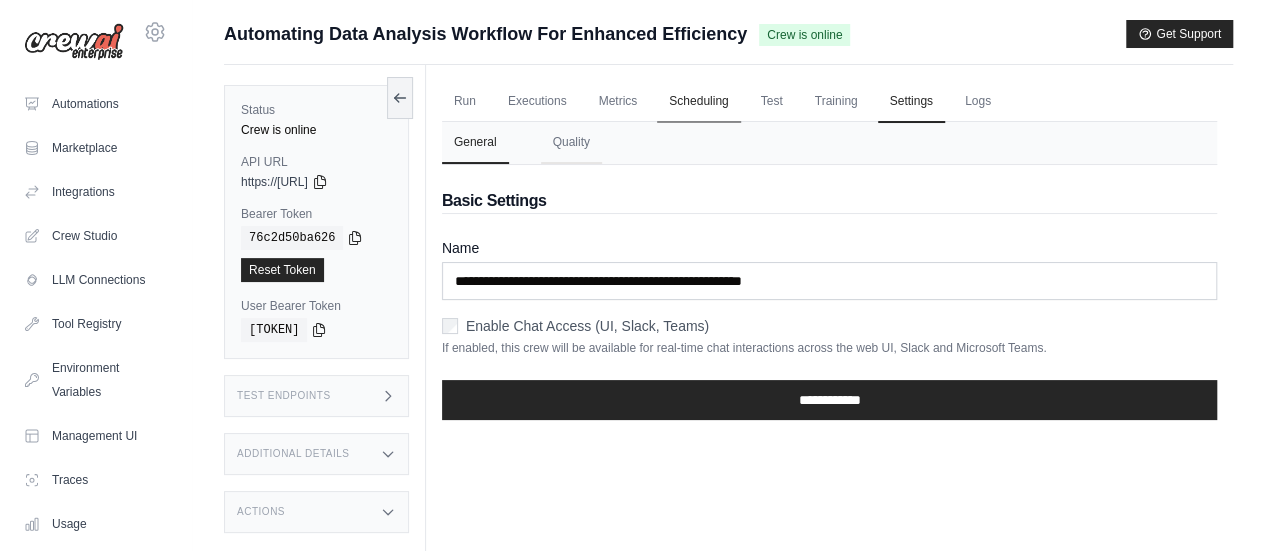 click on "Scheduling" at bounding box center [698, 102] 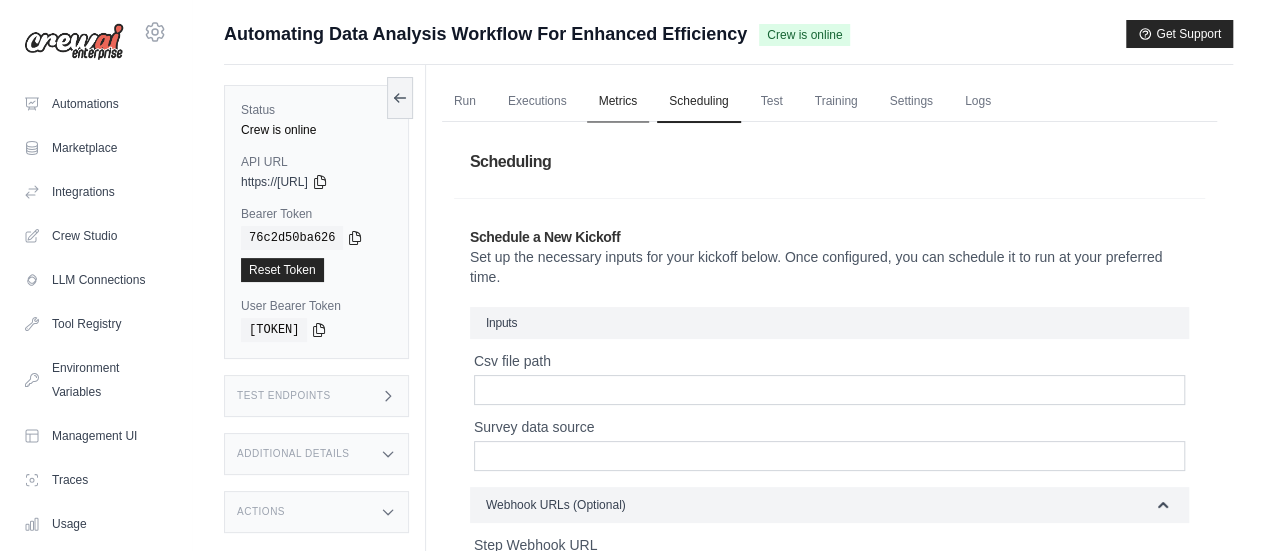 click on "Metrics" at bounding box center [618, 102] 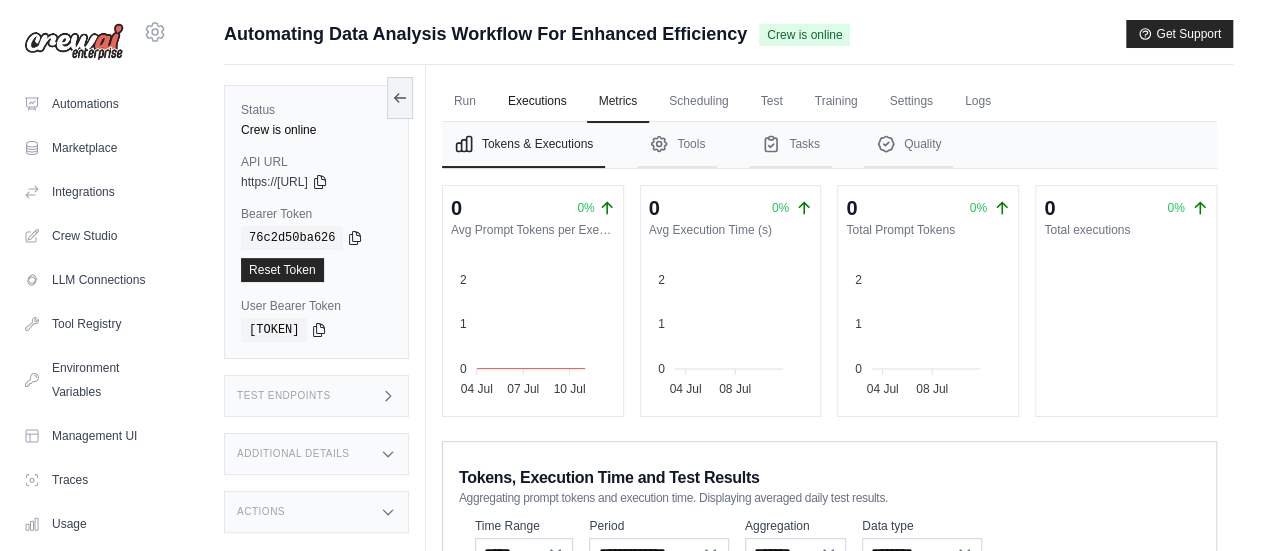 click on "Executions" at bounding box center [537, 102] 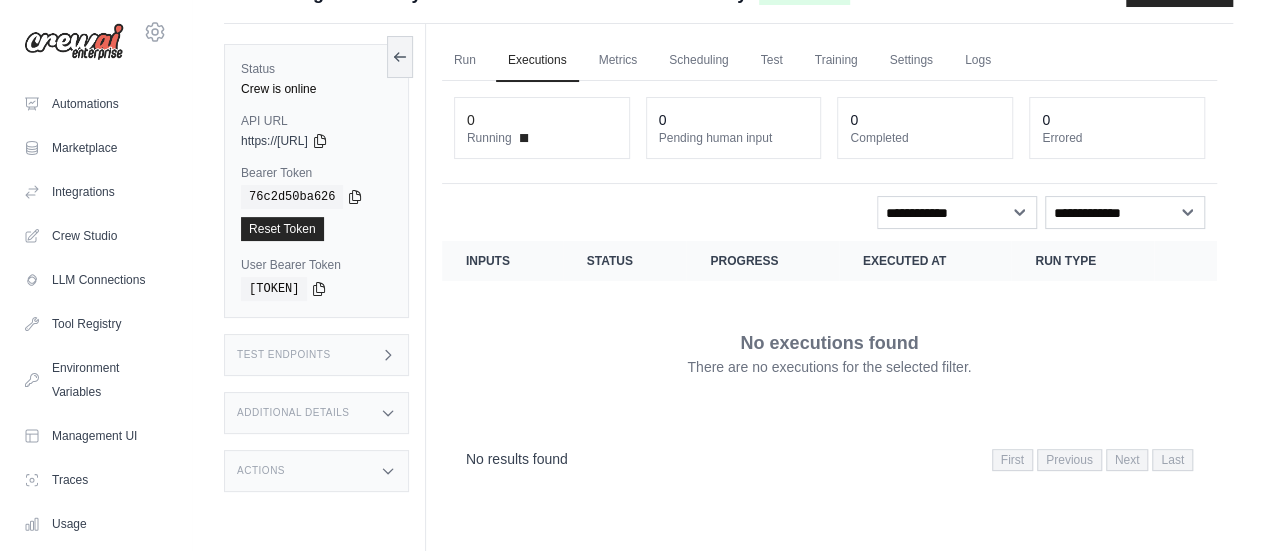scroll, scrollTop: 0, scrollLeft: 0, axis: both 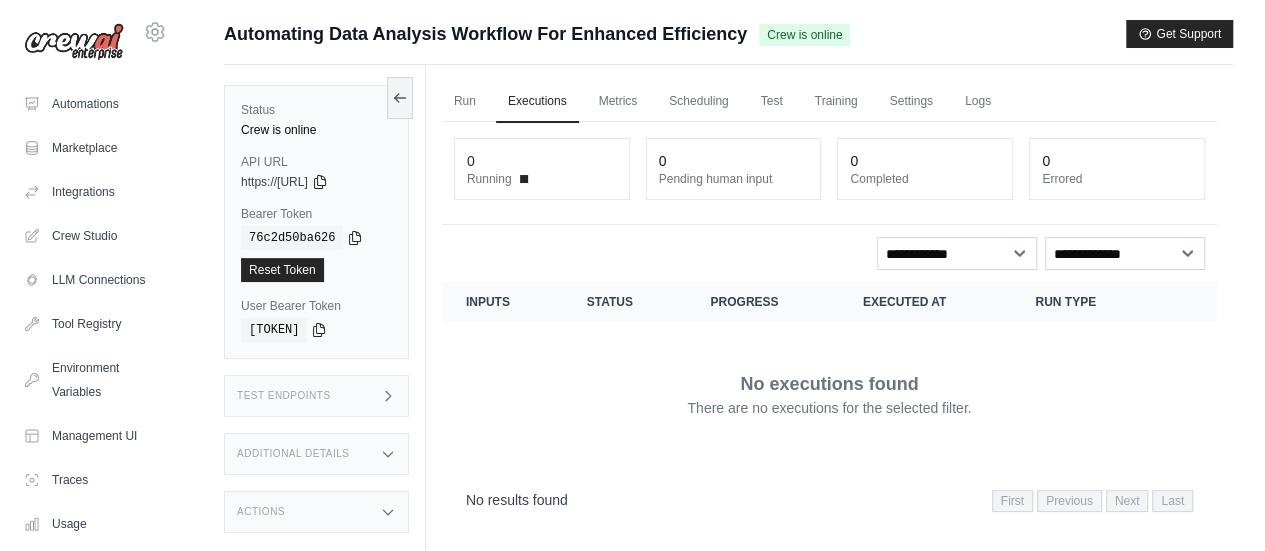 click on "Status
Crew is online
API URL
copied
https://automating-data-analysis-workflow-for-enhan-87f9bbca.crewai.com
Bearer Token
copied
76c2d50ba626
Reset Token
User Bearer Token
copied
40bd76c2e77d" at bounding box center (316, 222) 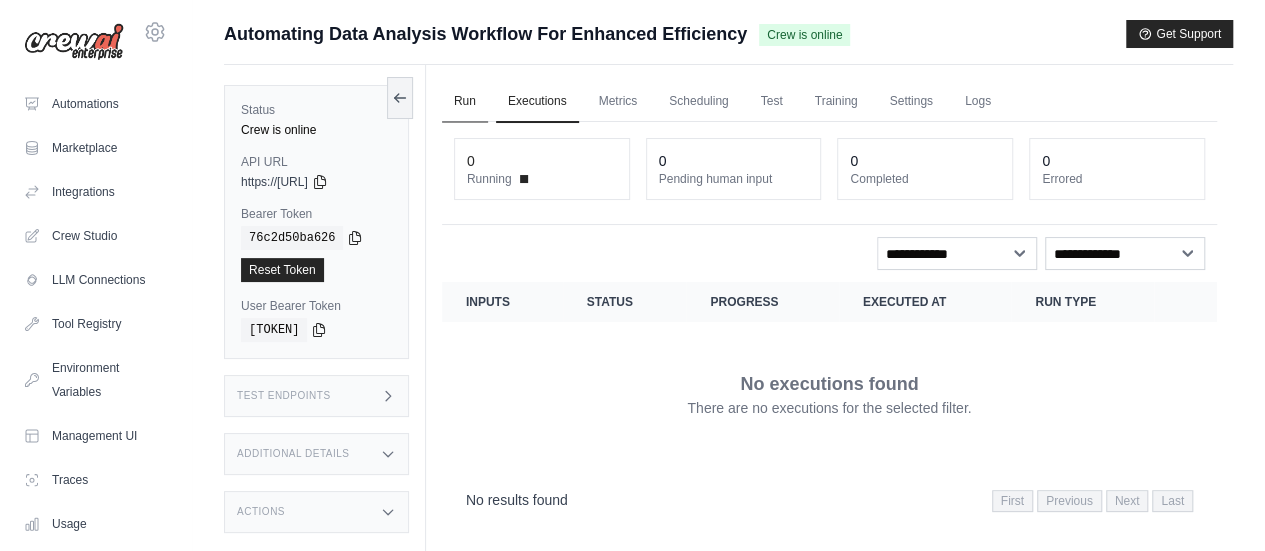 click on "Run" at bounding box center (465, 102) 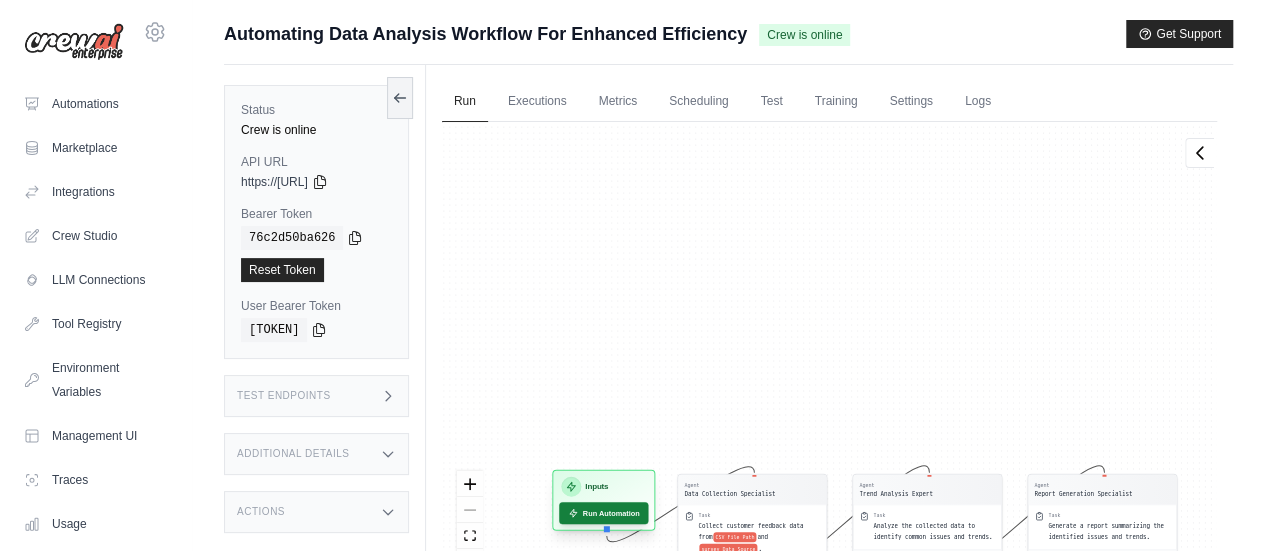 click on "Run Automation" at bounding box center (603, 513) 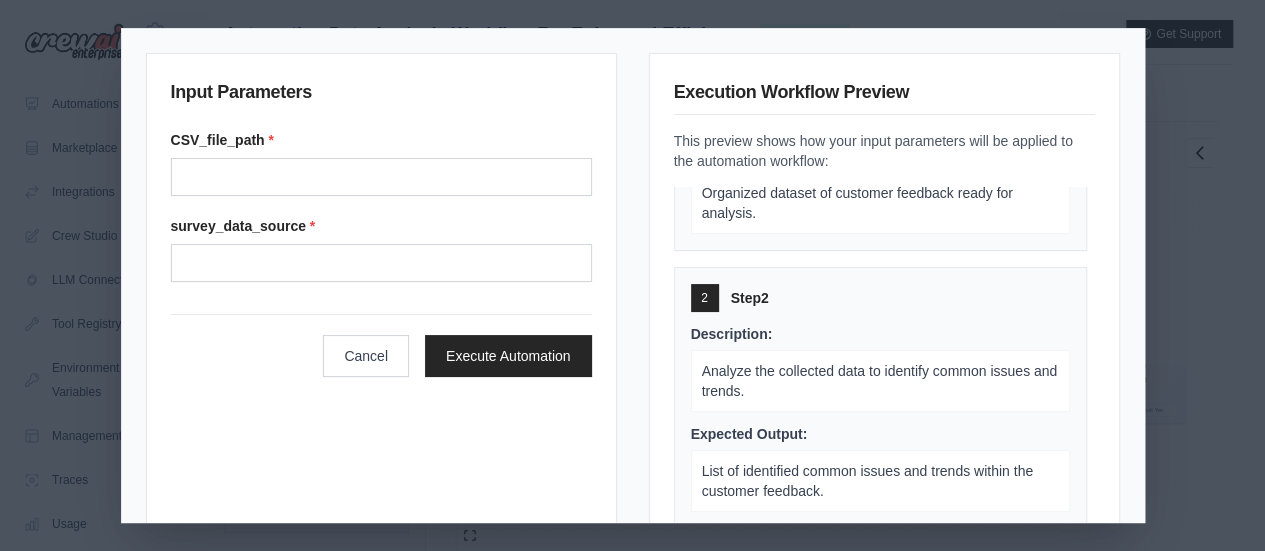scroll, scrollTop: 0, scrollLeft: 0, axis: both 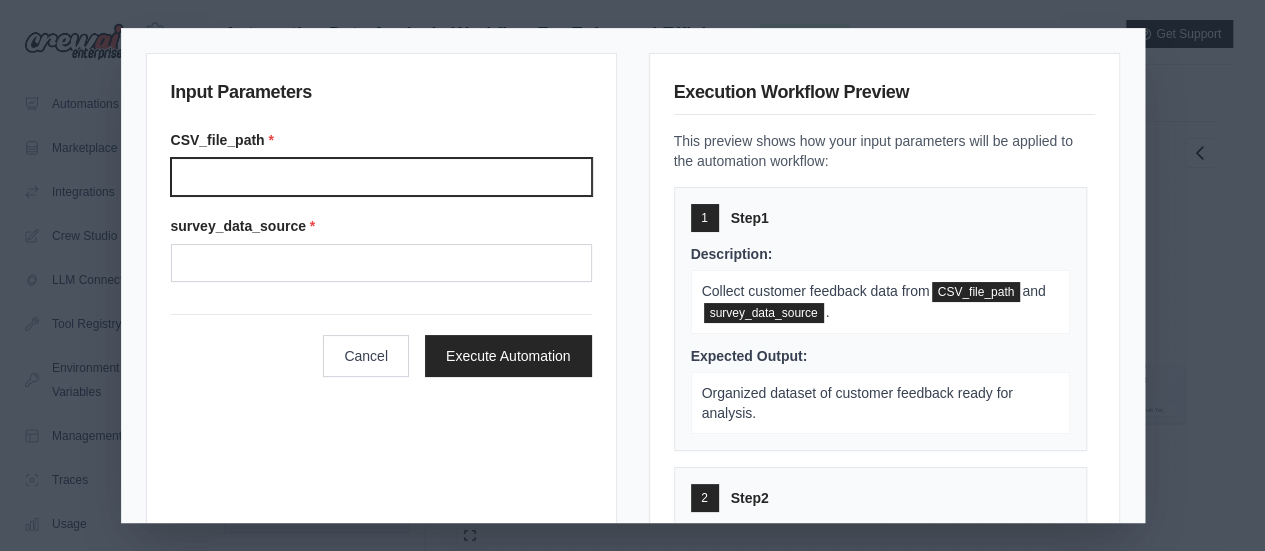 click on "Csv file path" at bounding box center (381, 177) 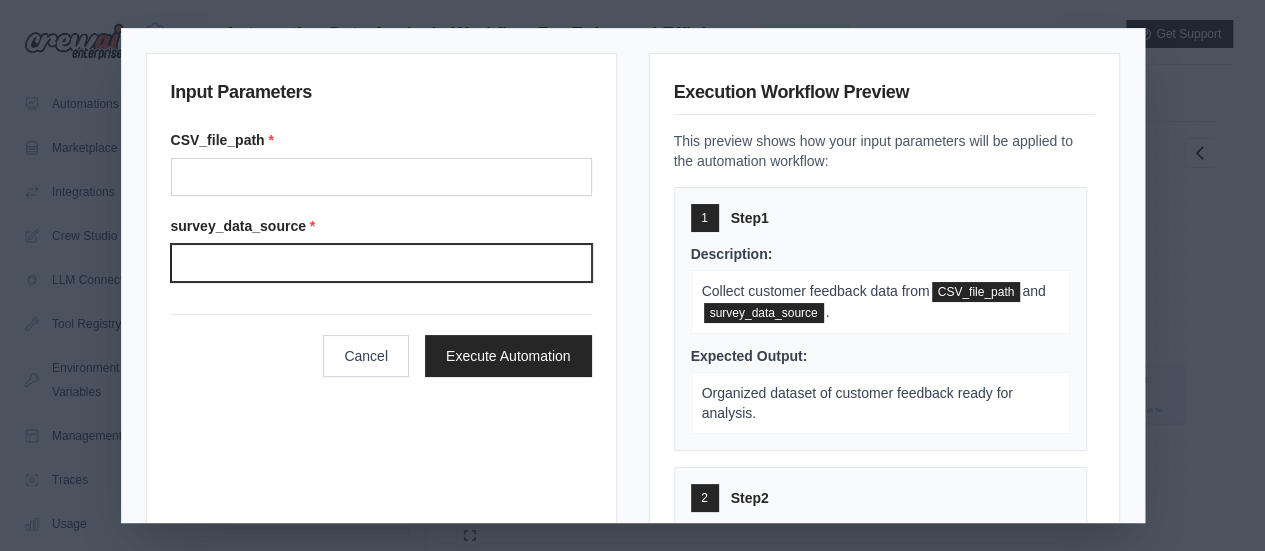 click on "Survey data source" at bounding box center [381, 263] 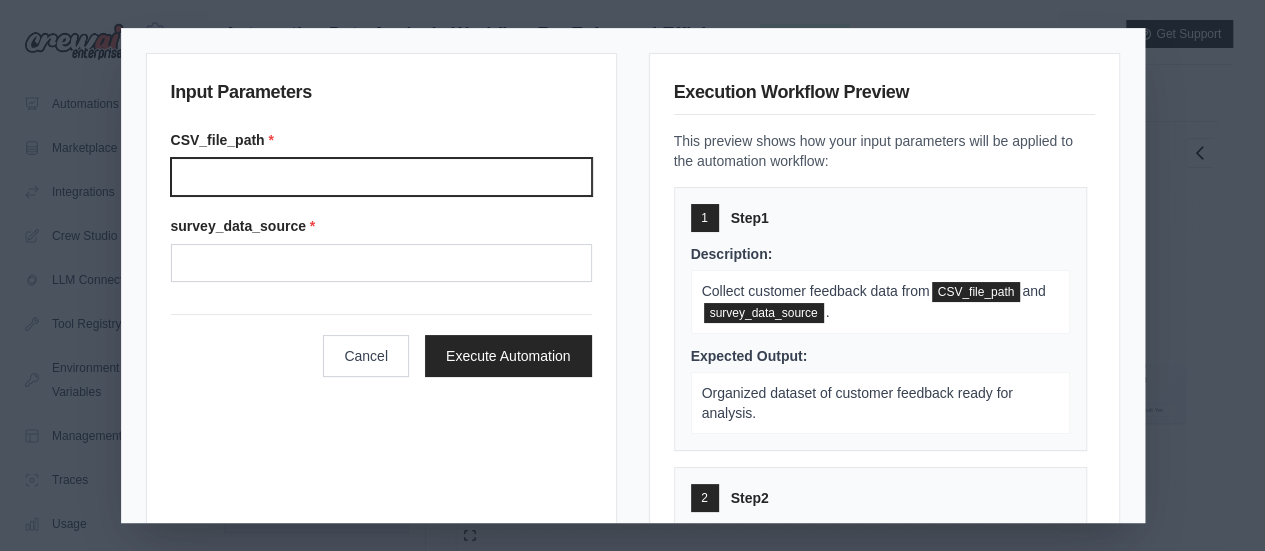 click on "Csv file path" at bounding box center [381, 177] 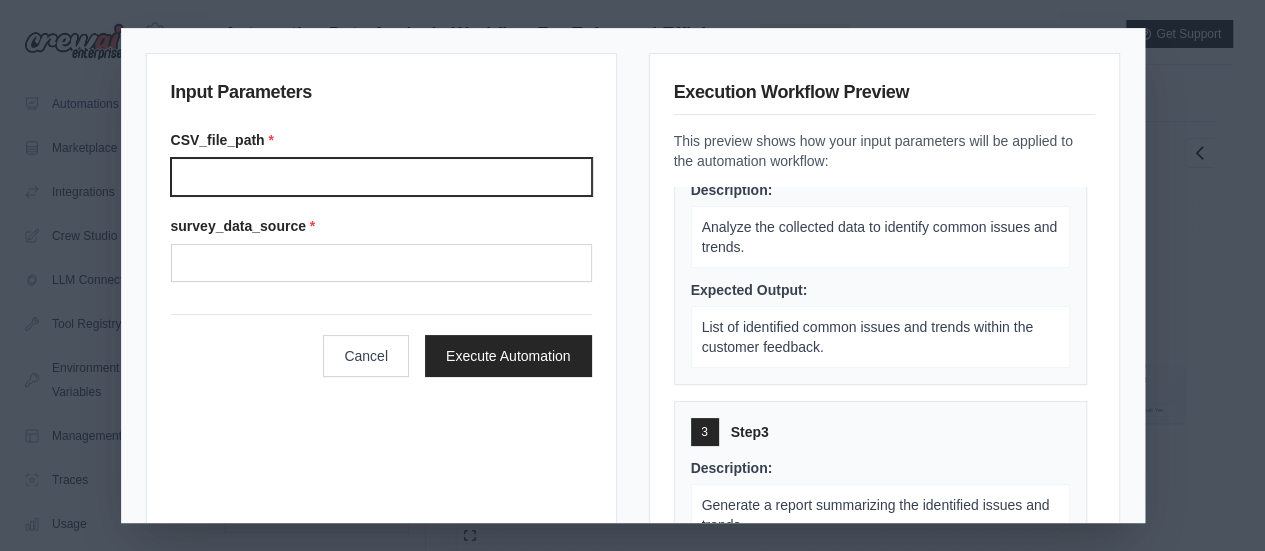 scroll, scrollTop: 364, scrollLeft: 0, axis: vertical 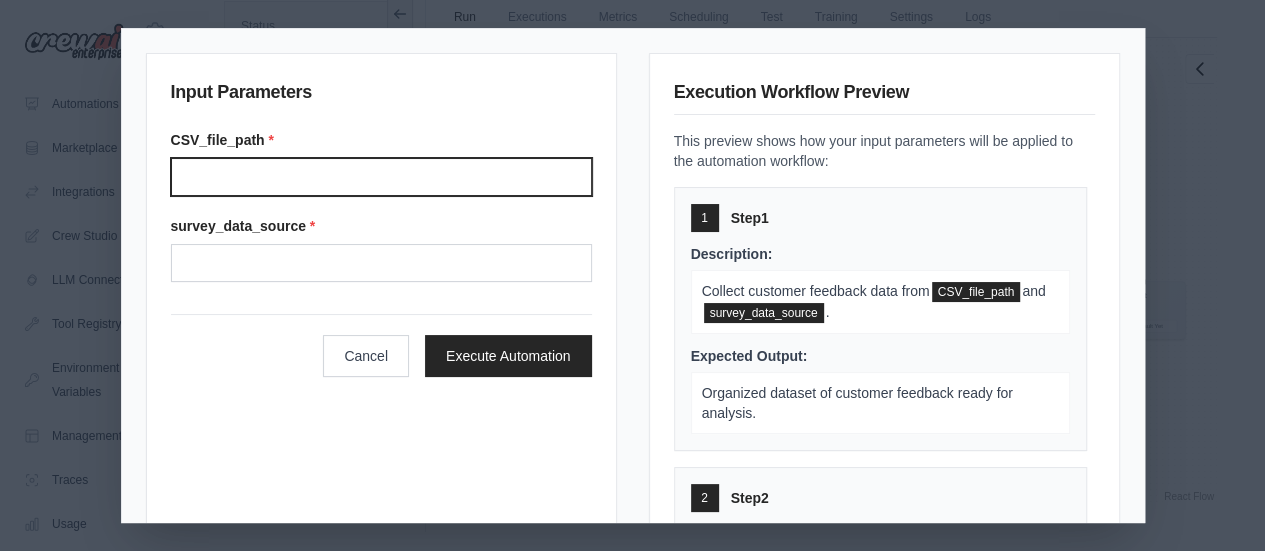 click on "Csv file path" at bounding box center (381, 177) 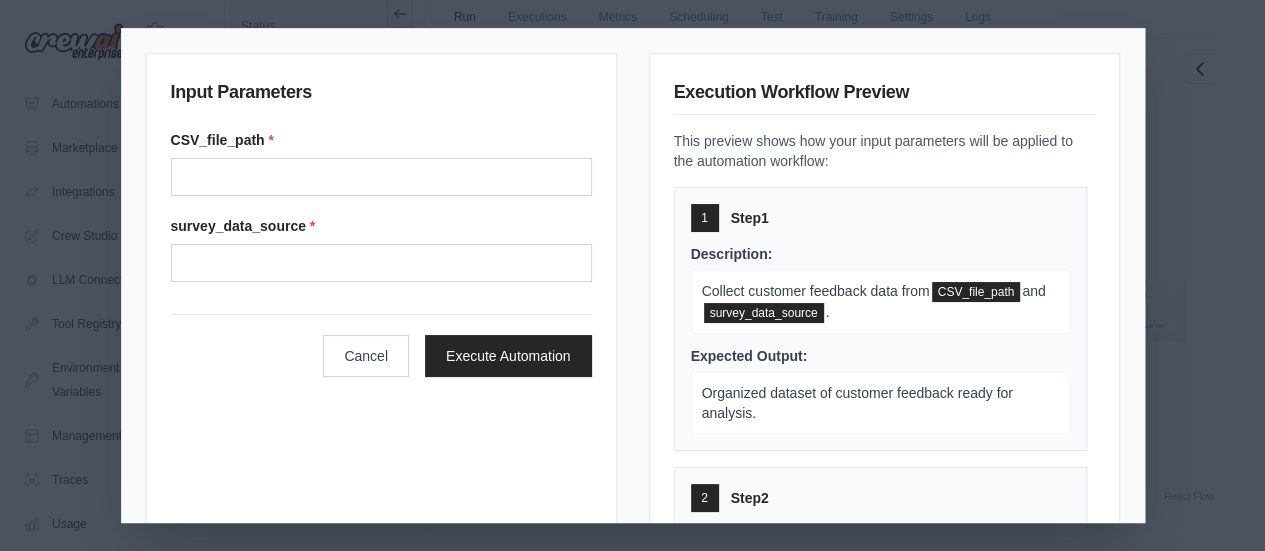 click on "Input Parameters CSV_file_path   * survey_data_source   * Cancel Execute Automation Execution Workflow Preview This preview shows how your input parameters will be applied to the automation workflow: 1 Step  1 Description: Collect customer feedback data from  CSV_file_path  and  survey_data_source . Expected Output: Organized dataset of customer feedback ready for analysis. 2 Step  2 Description: Analyze the collected data to identify common issues and trends. Expected Output: List of identified common issues and trends within the customer feedback. 3 Step  3 Description: Generate a report summarizing the identified issues and trends. Expected Output: Comprehensive report detailing the most frequently mentioned issues and trends in customer feedback." at bounding box center [632, 275] 